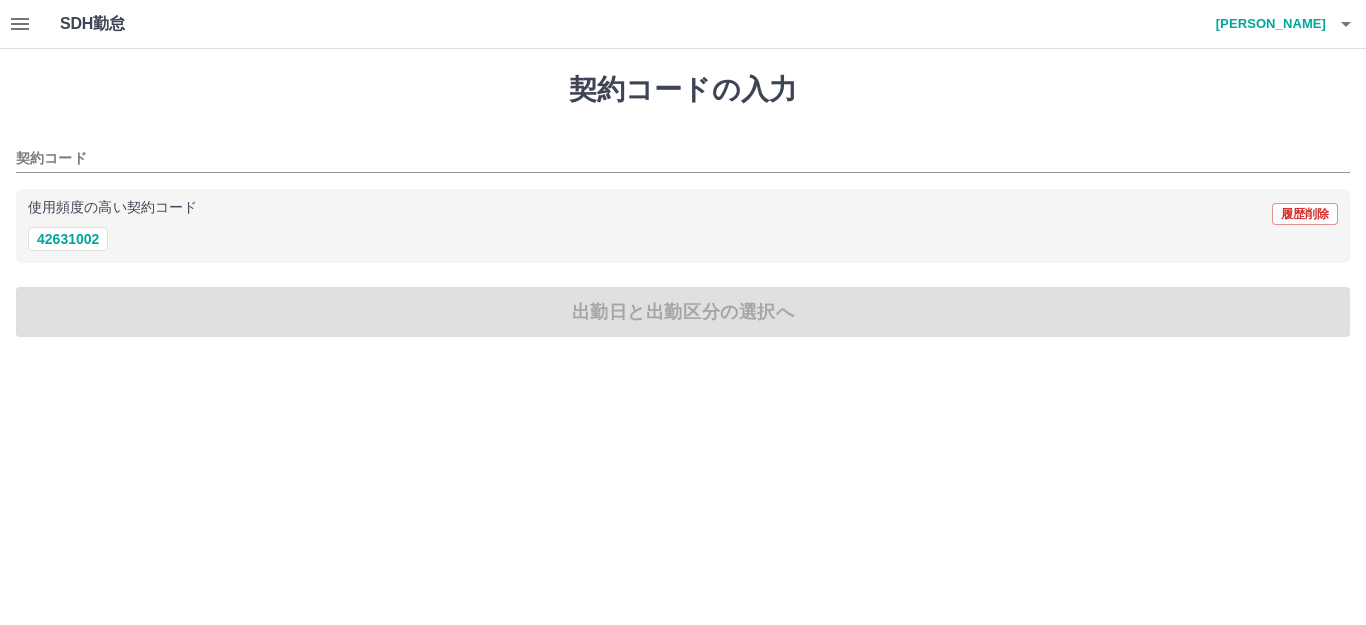 scroll, scrollTop: 0, scrollLeft: 0, axis: both 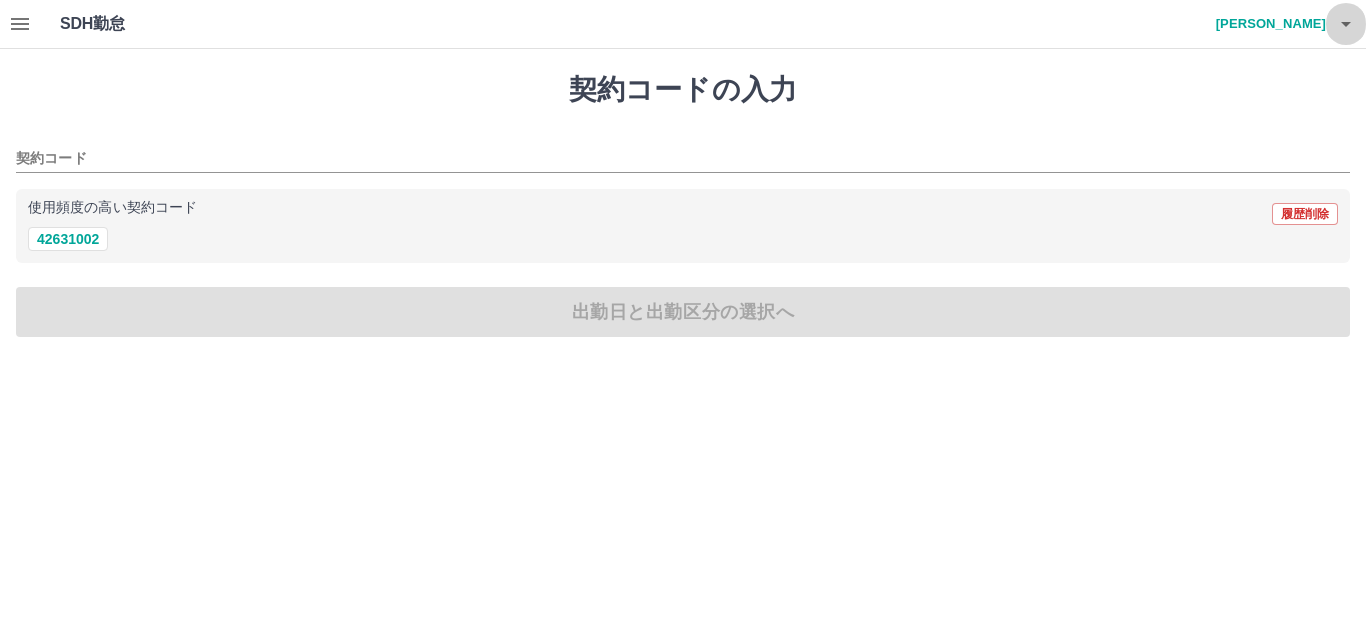 click 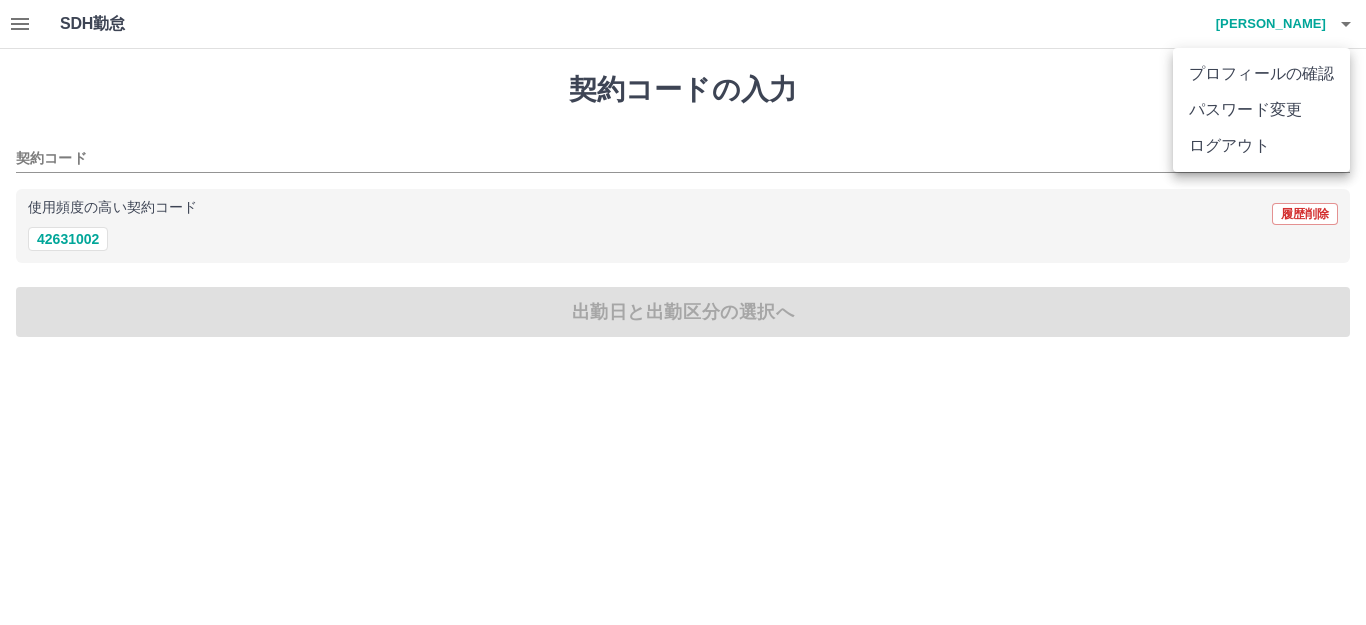 click on "ログアウト" at bounding box center [1261, 146] 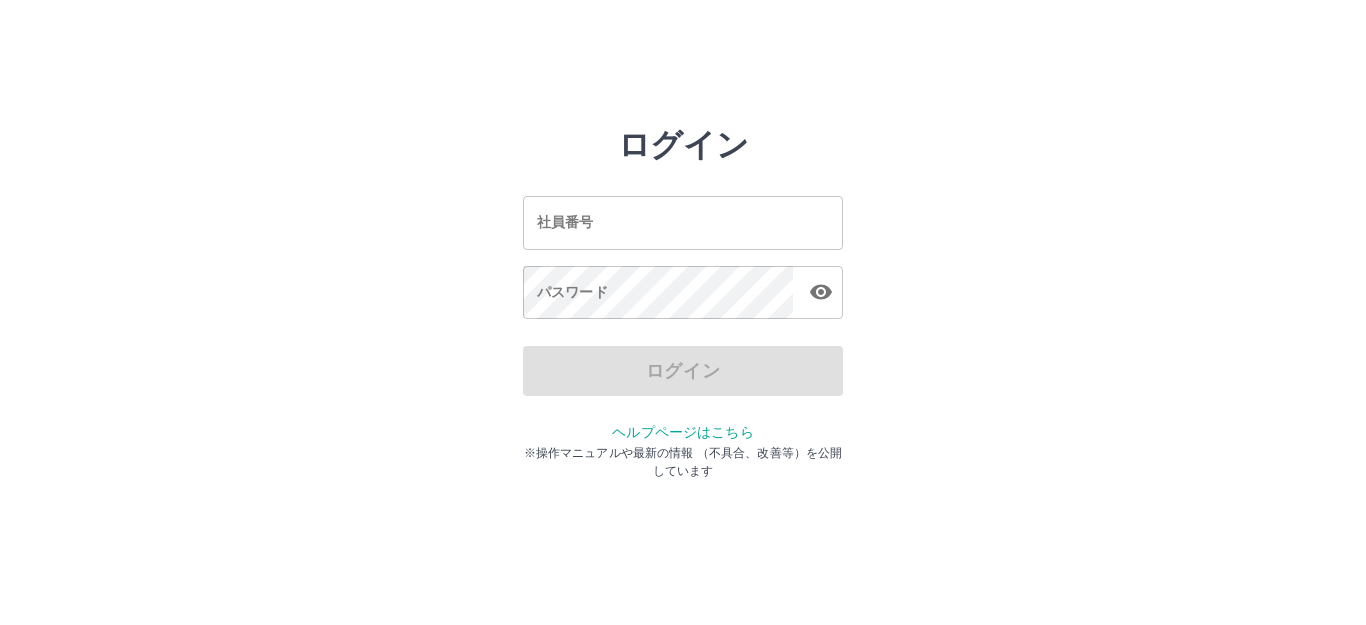 scroll, scrollTop: 0, scrollLeft: 0, axis: both 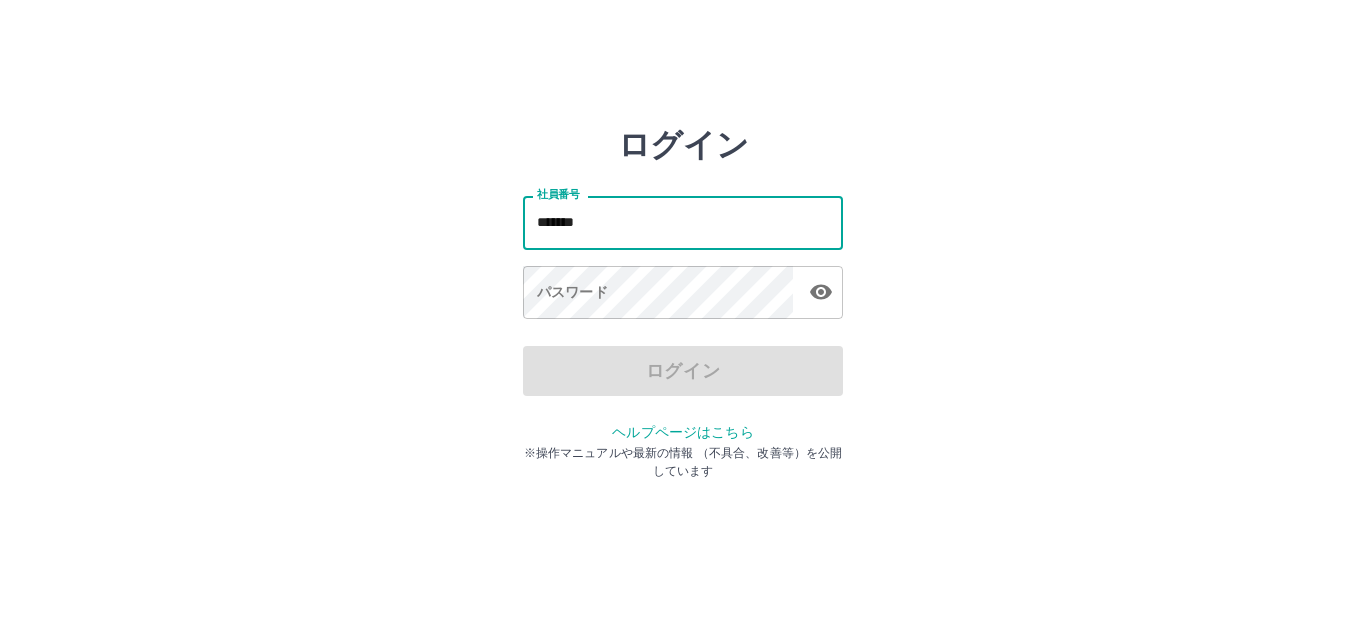 type on "*******" 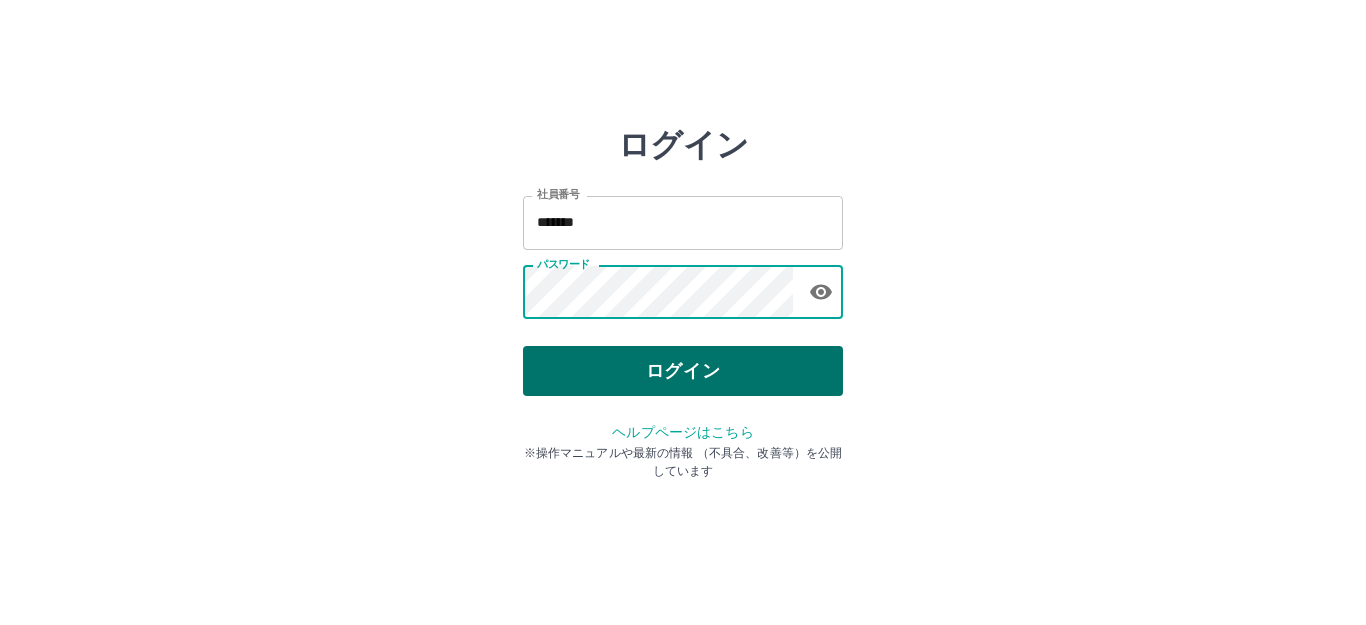 click on "ログイン" at bounding box center (683, 371) 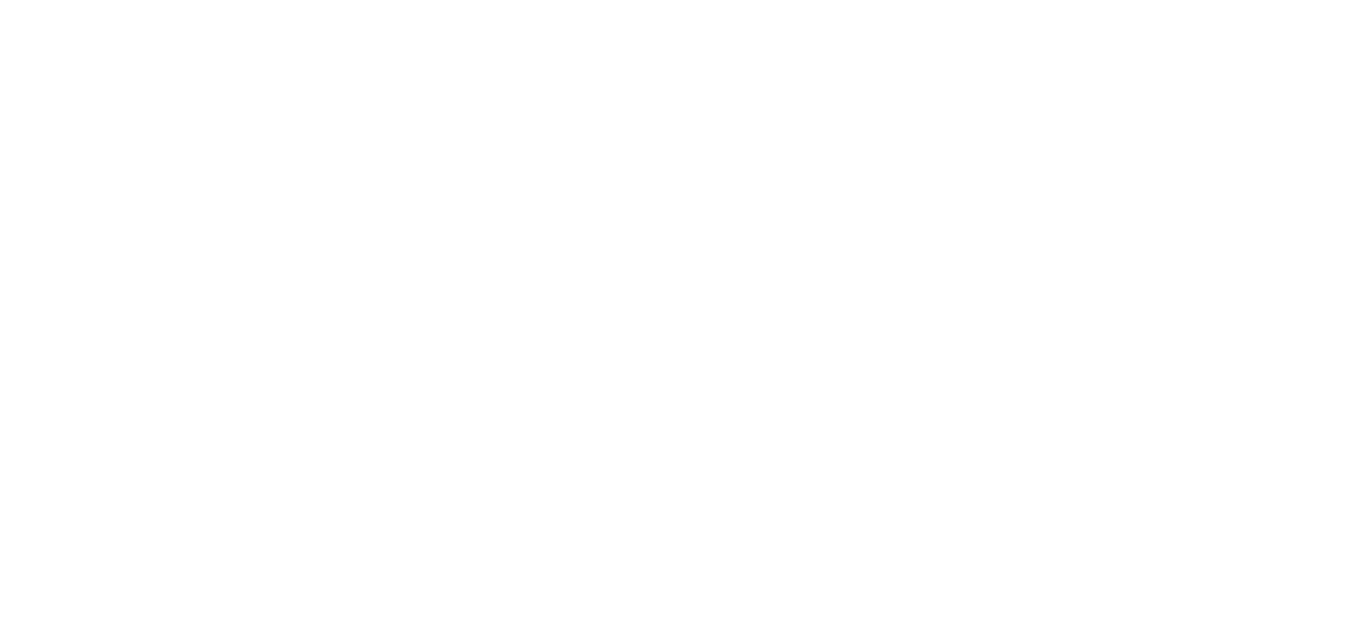 scroll, scrollTop: 0, scrollLeft: 0, axis: both 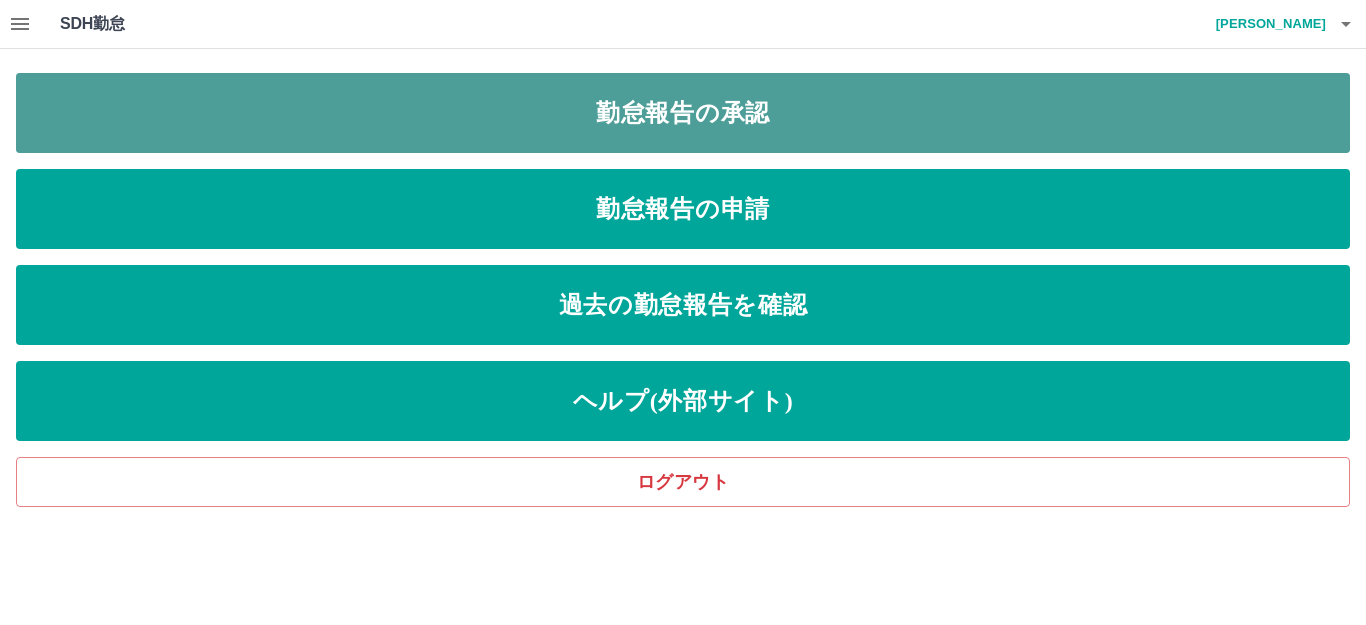 click on "勤怠報告の承認" at bounding box center (683, 113) 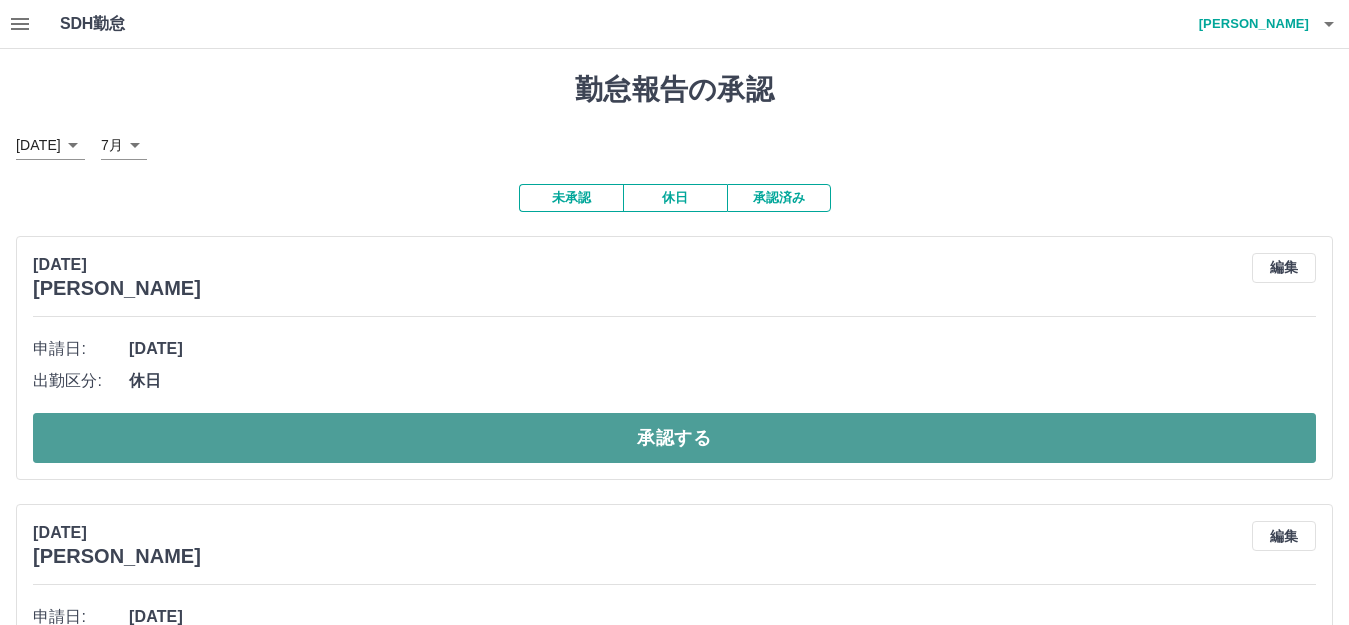 click on "承認する" at bounding box center (674, 438) 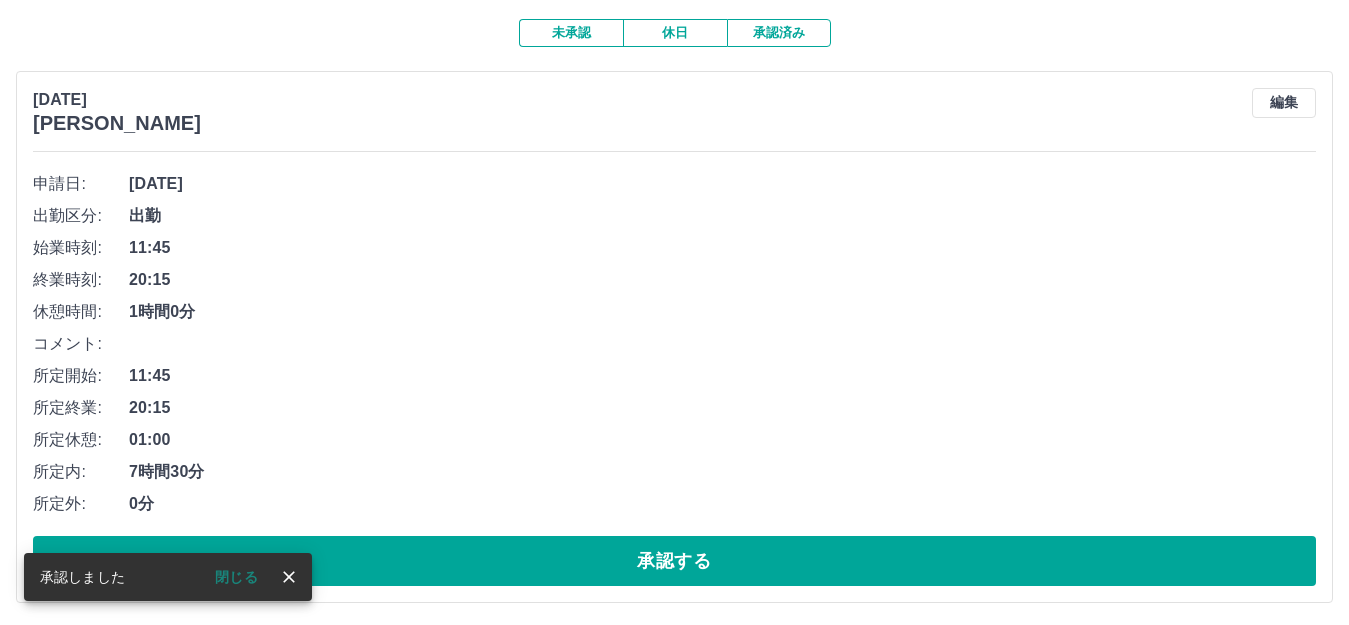 scroll, scrollTop: 200, scrollLeft: 0, axis: vertical 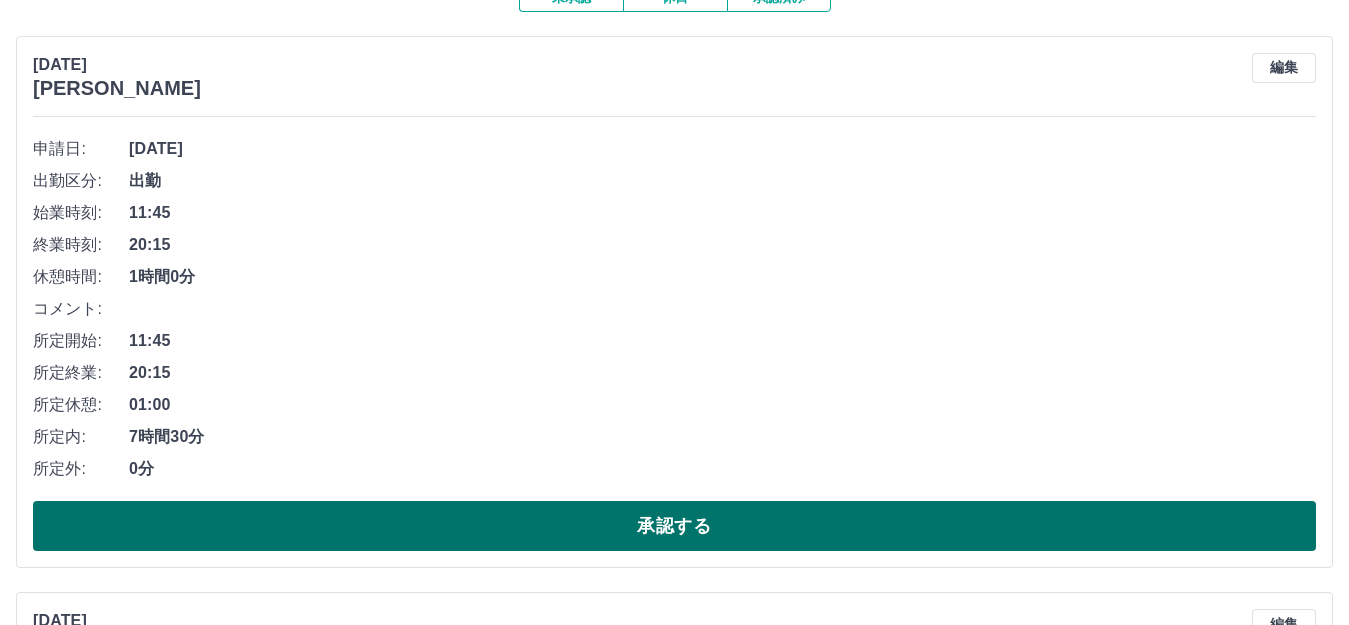 click on "承認する" at bounding box center (674, 526) 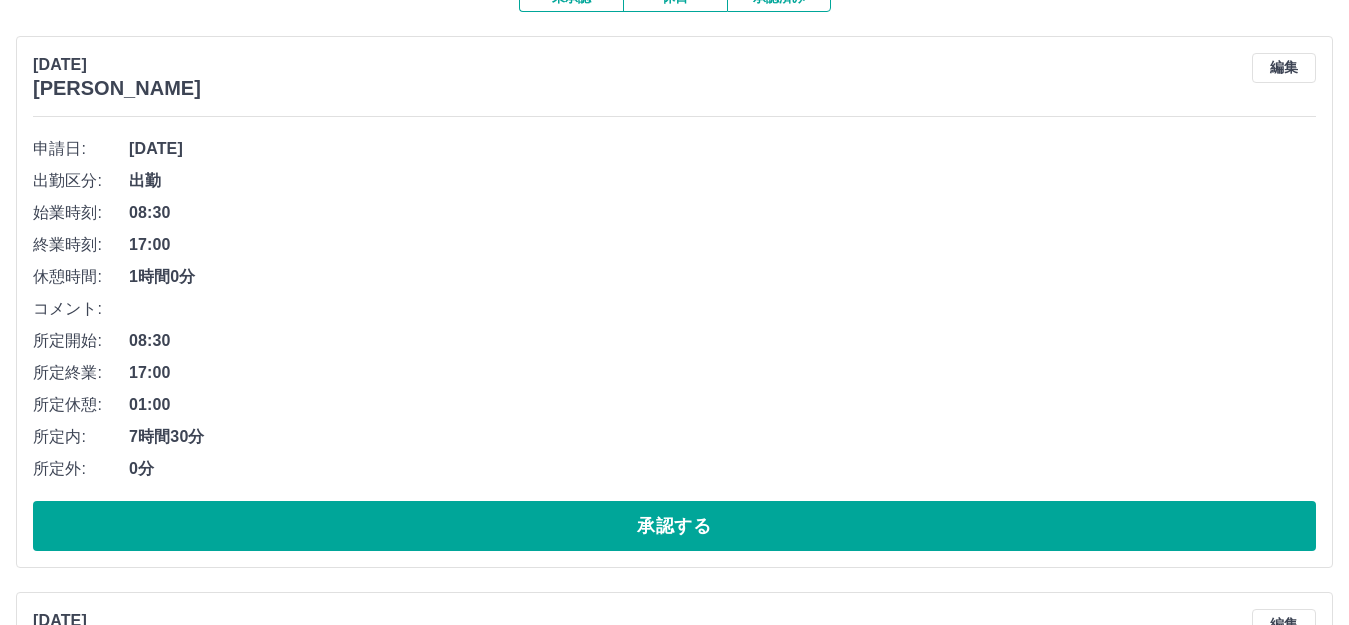 click on "承認する" at bounding box center [674, 526] 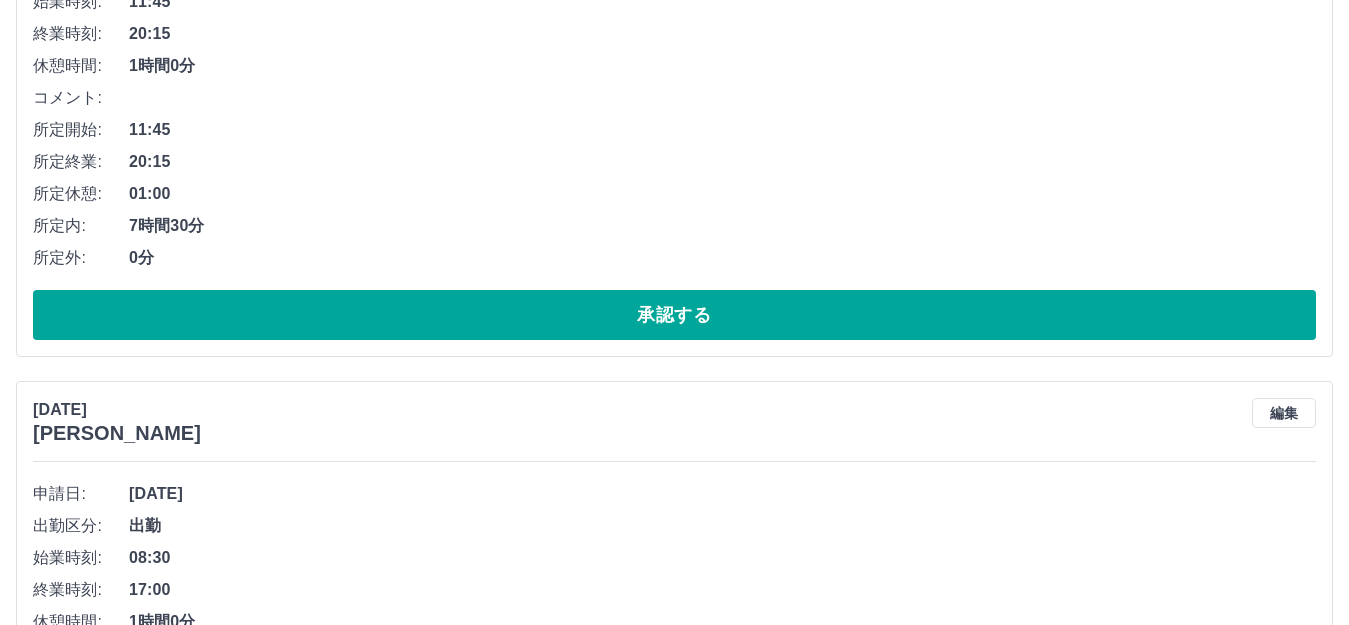 scroll, scrollTop: 200, scrollLeft: 0, axis: vertical 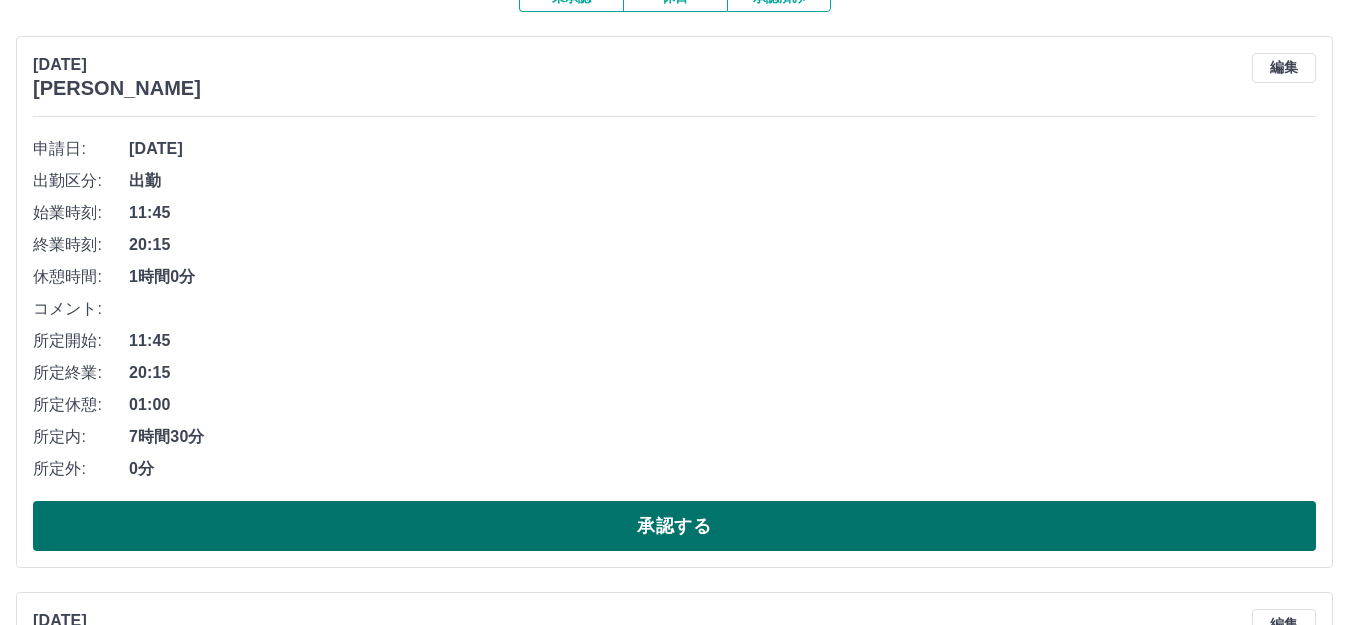 click on "承認する" at bounding box center (674, 526) 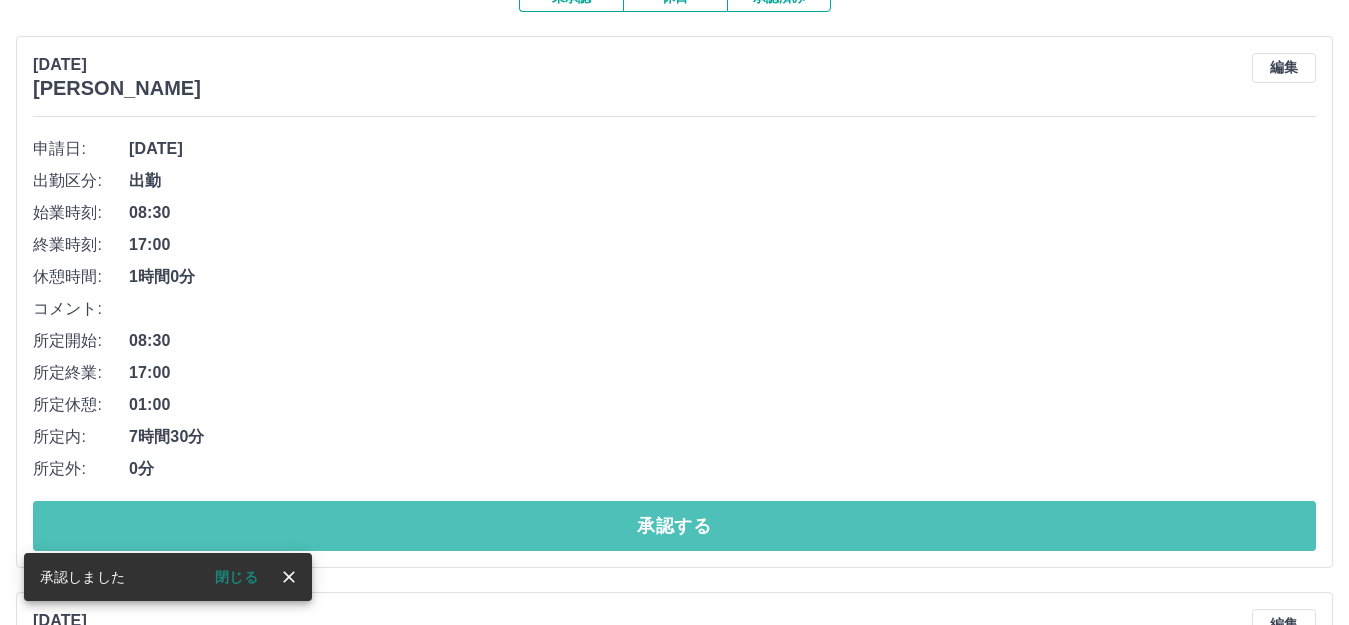 click on "承認する" at bounding box center [674, 526] 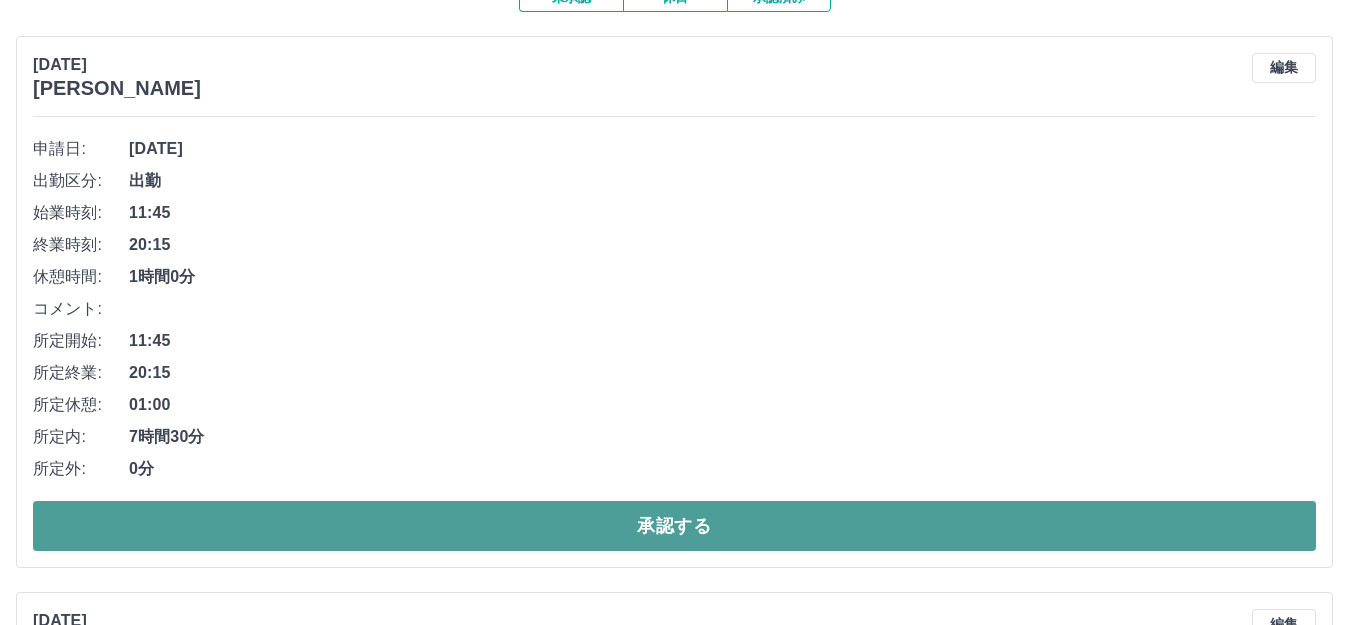 click on "承認する" at bounding box center (674, 526) 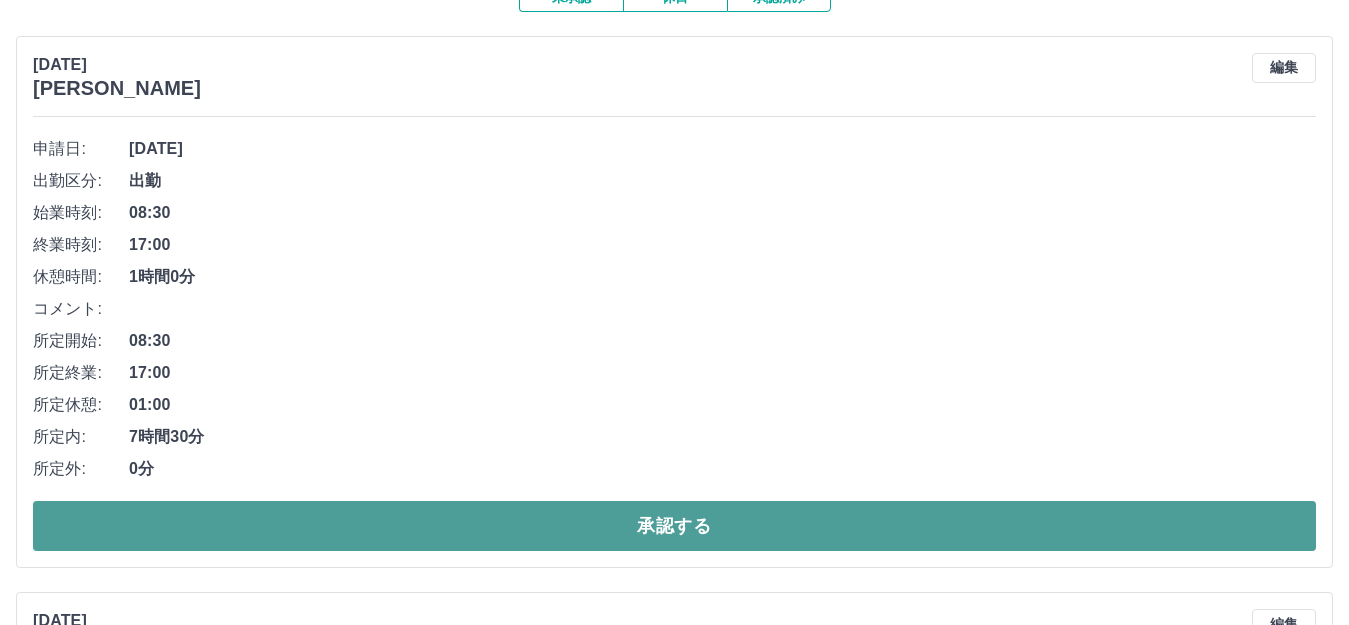 click on "承認する" at bounding box center (674, 526) 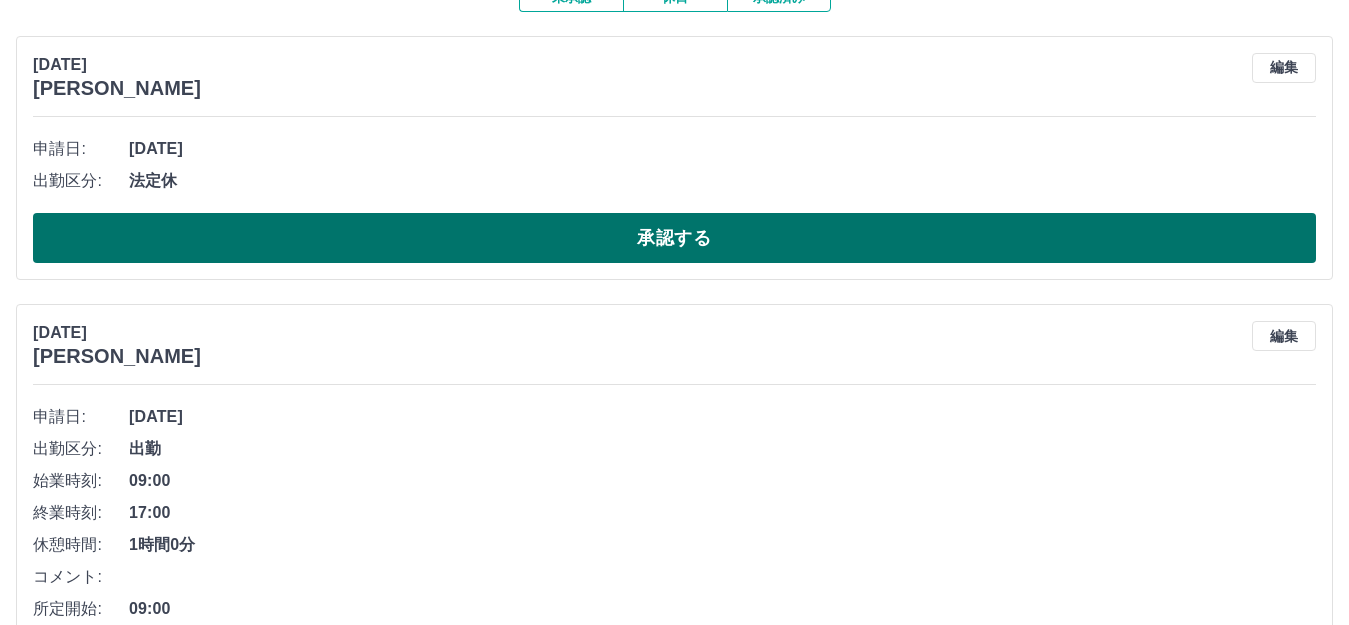 click on "承認する" at bounding box center (674, 238) 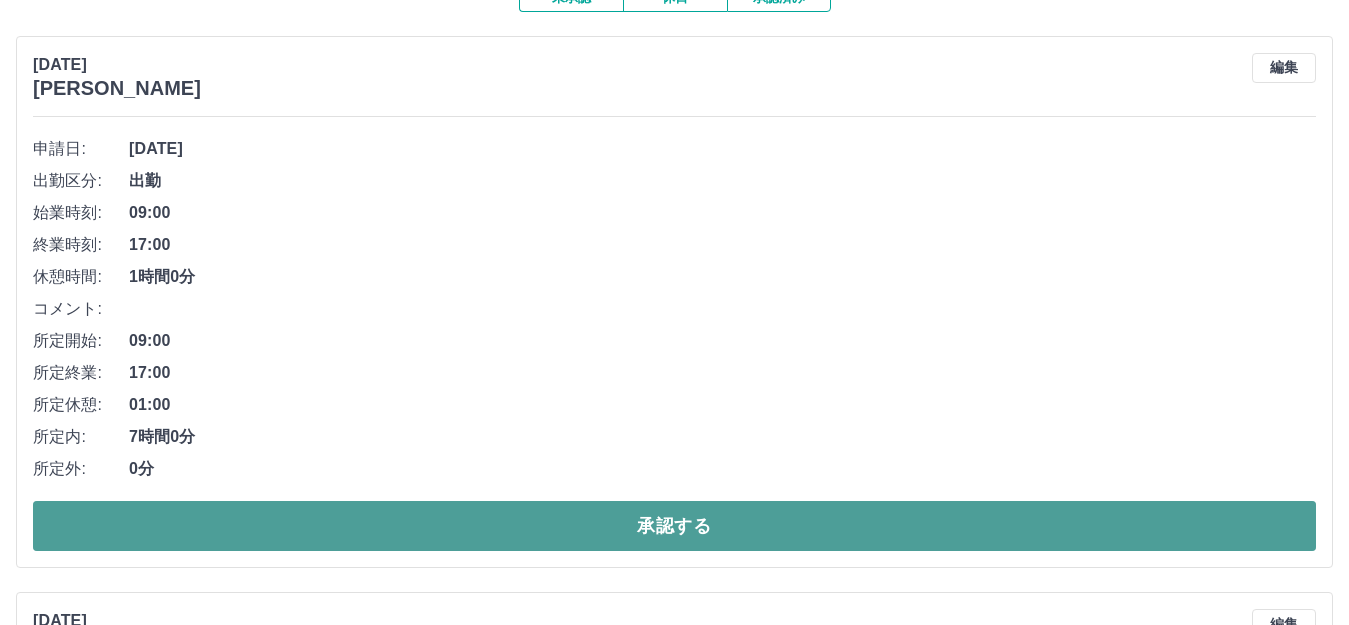 click on "承認する" at bounding box center [674, 526] 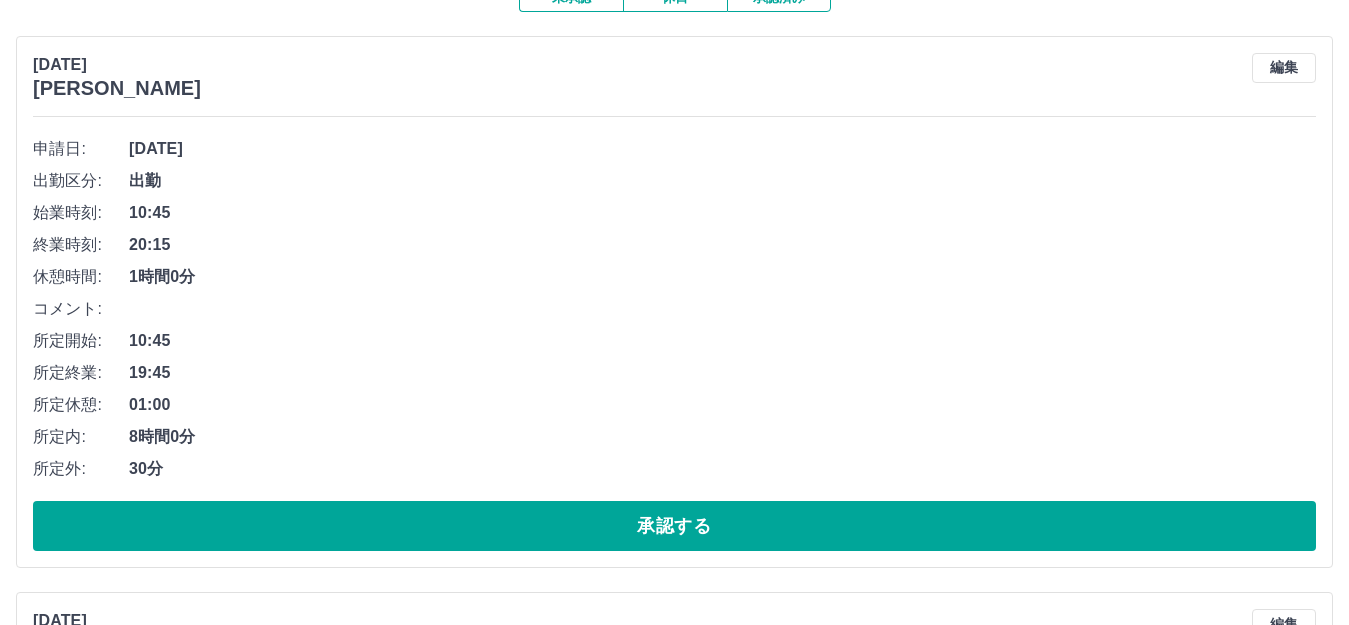 click on "承認する" at bounding box center (674, 526) 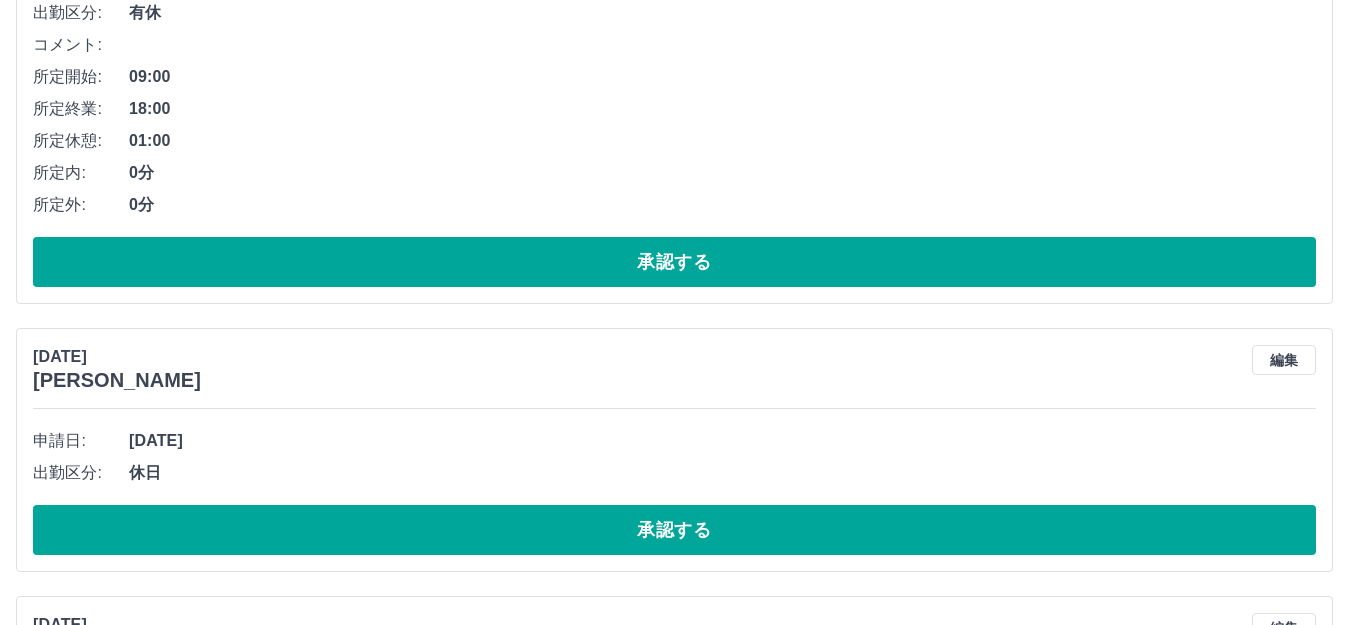 scroll, scrollTop: 400, scrollLeft: 0, axis: vertical 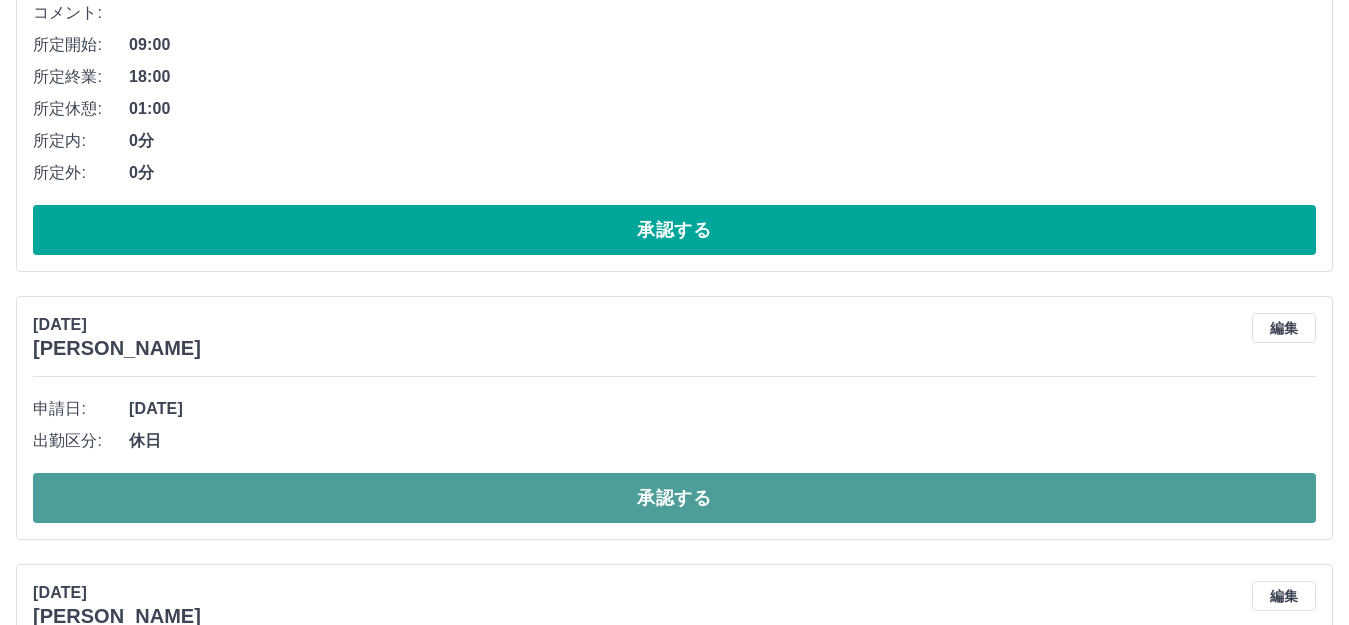 click on "承認する" at bounding box center [674, 498] 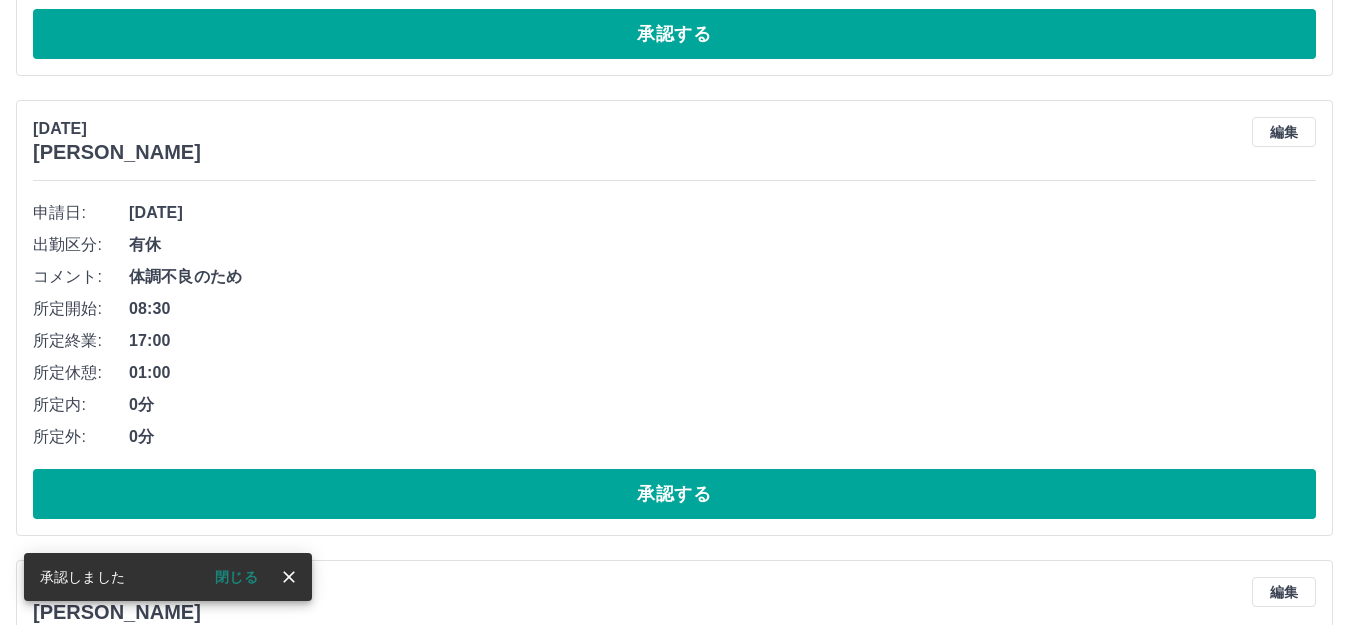 scroll, scrollTop: 600, scrollLeft: 0, axis: vertical 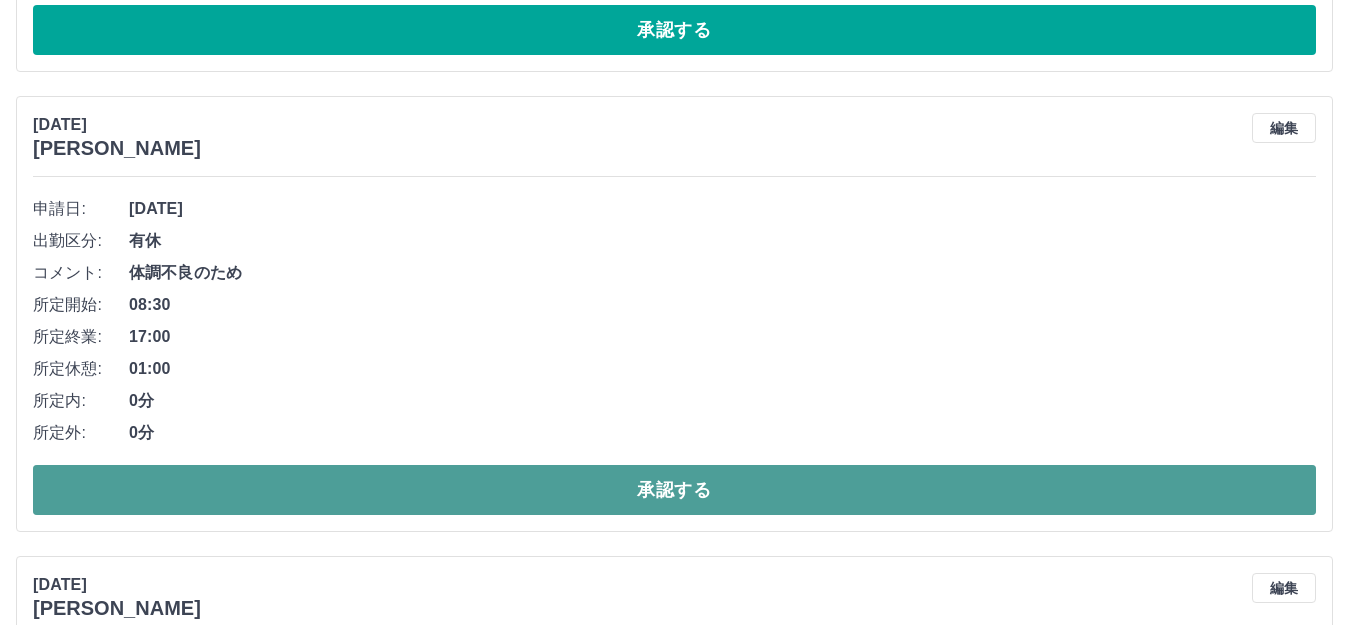click on "承認する" at bounding box center (674, 490) 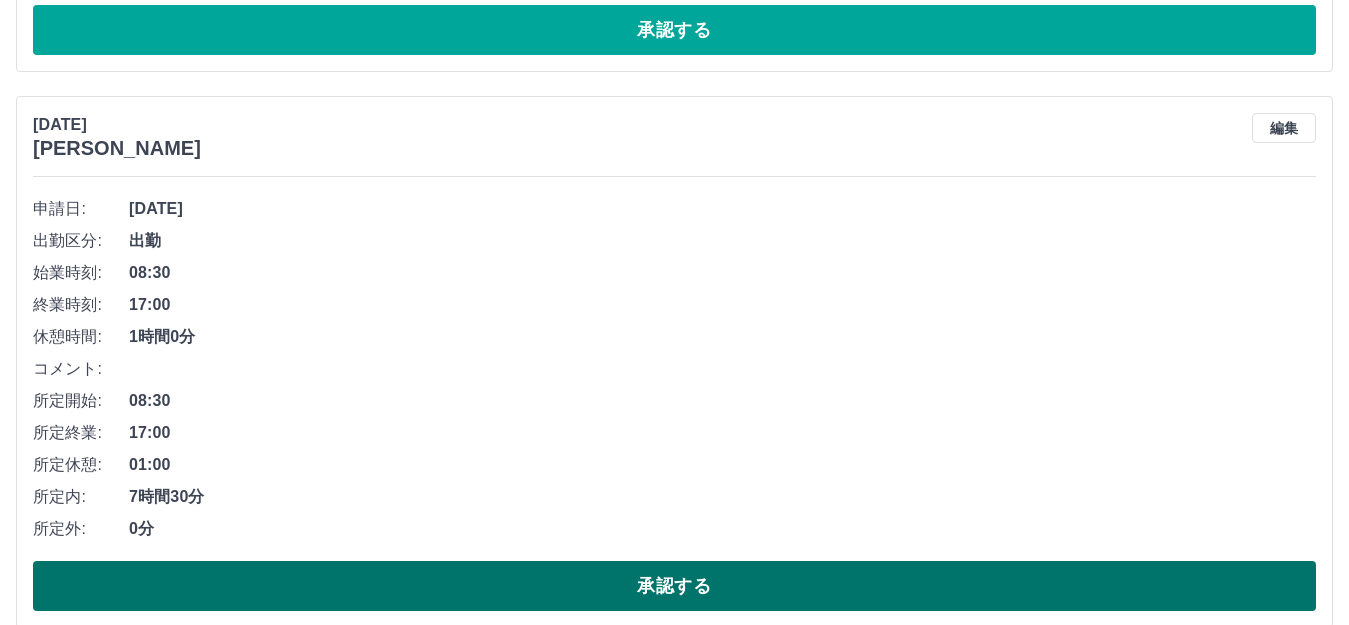 click on "承認する" at bounding box center (674, 586) 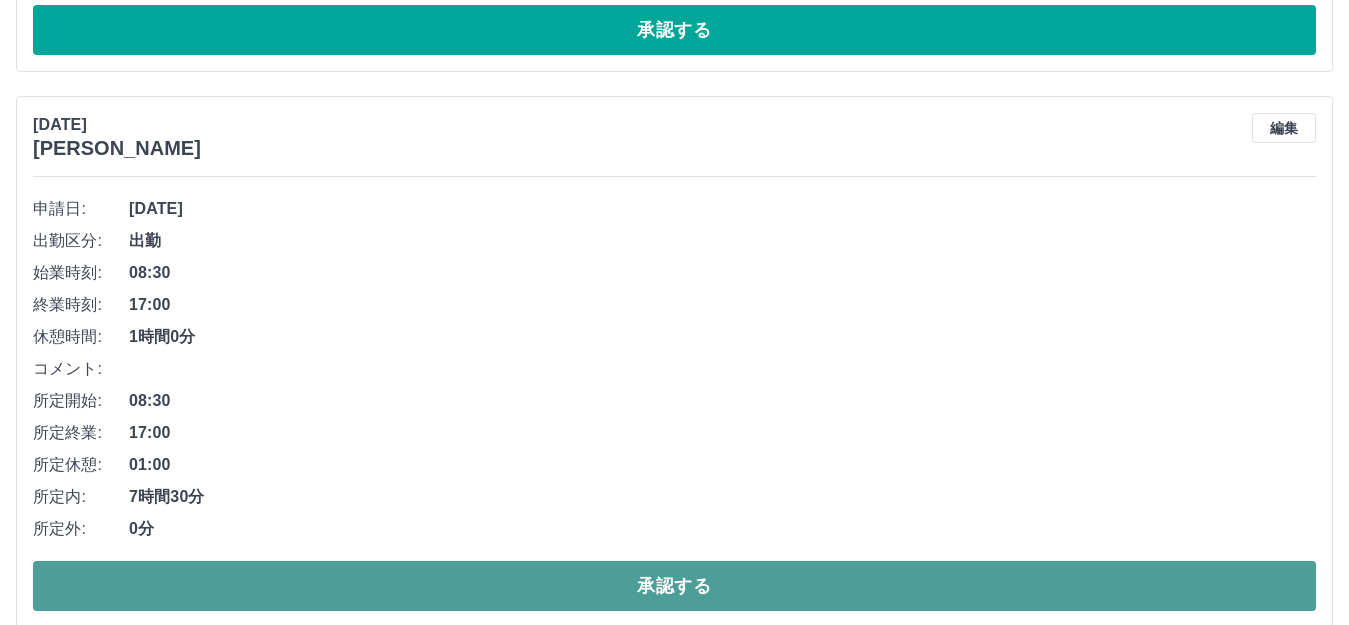 click on "承認する" at bounding box center [674, 586] 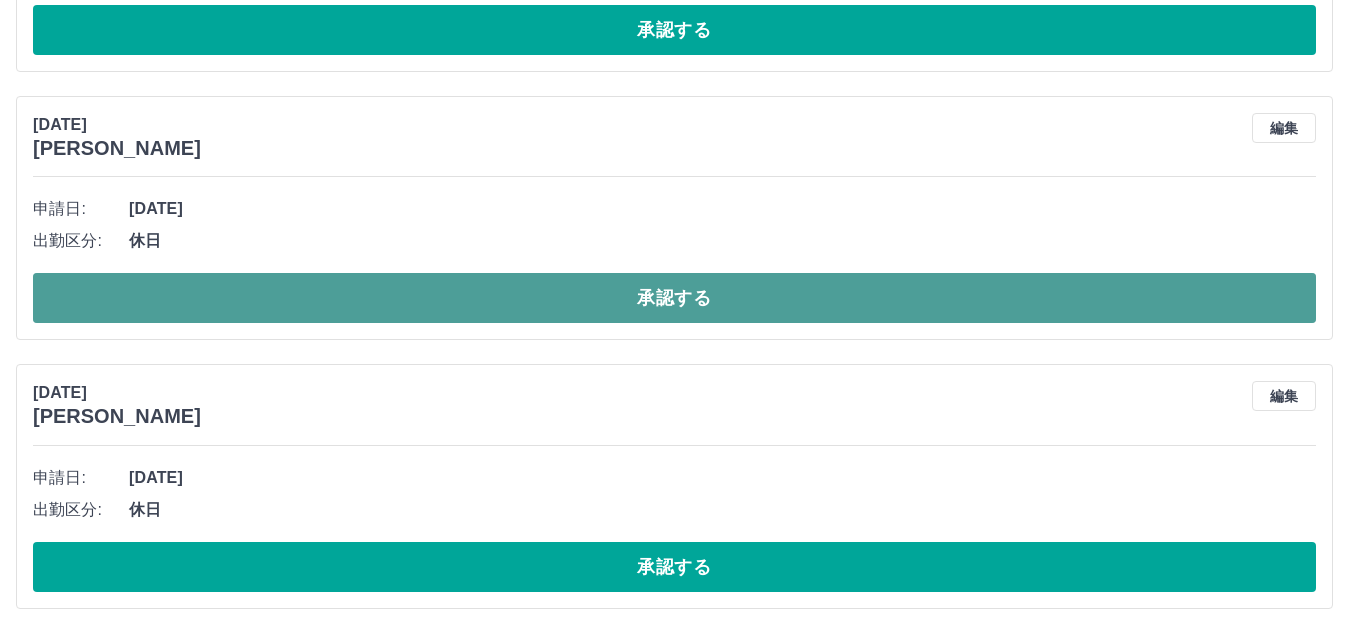 click on "承認する" at bounding box center (674, 298) 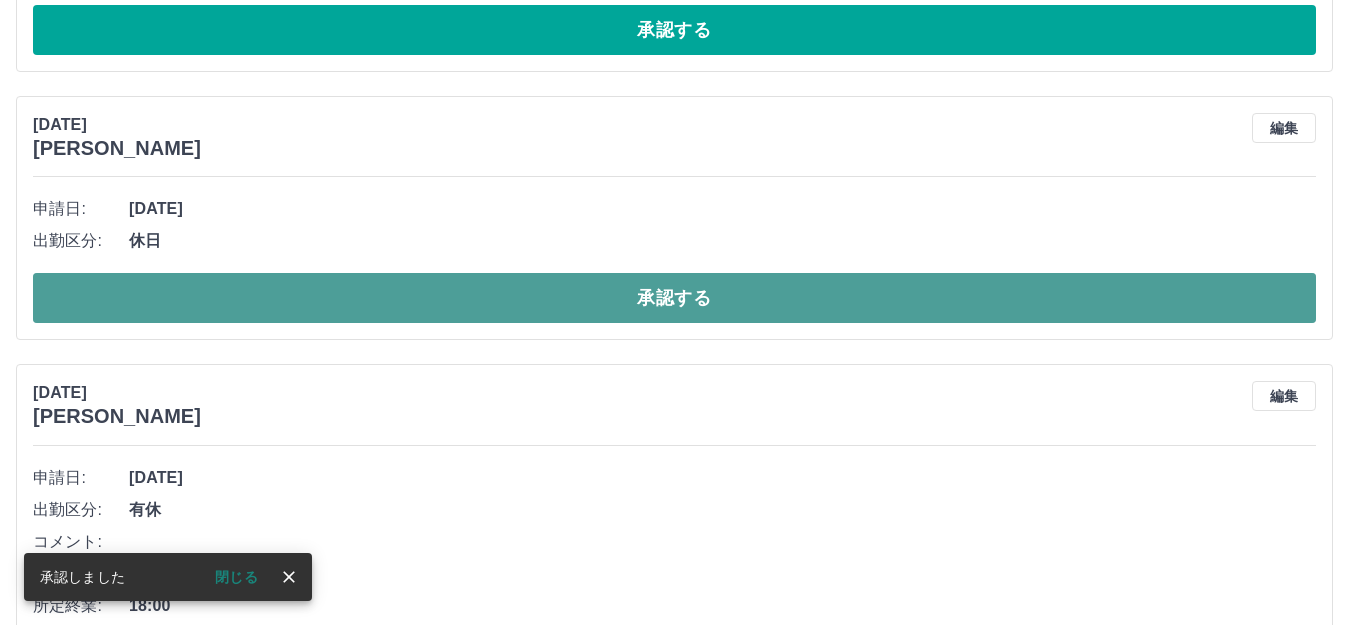 click on "承認する" at bounding box center [674, 298] 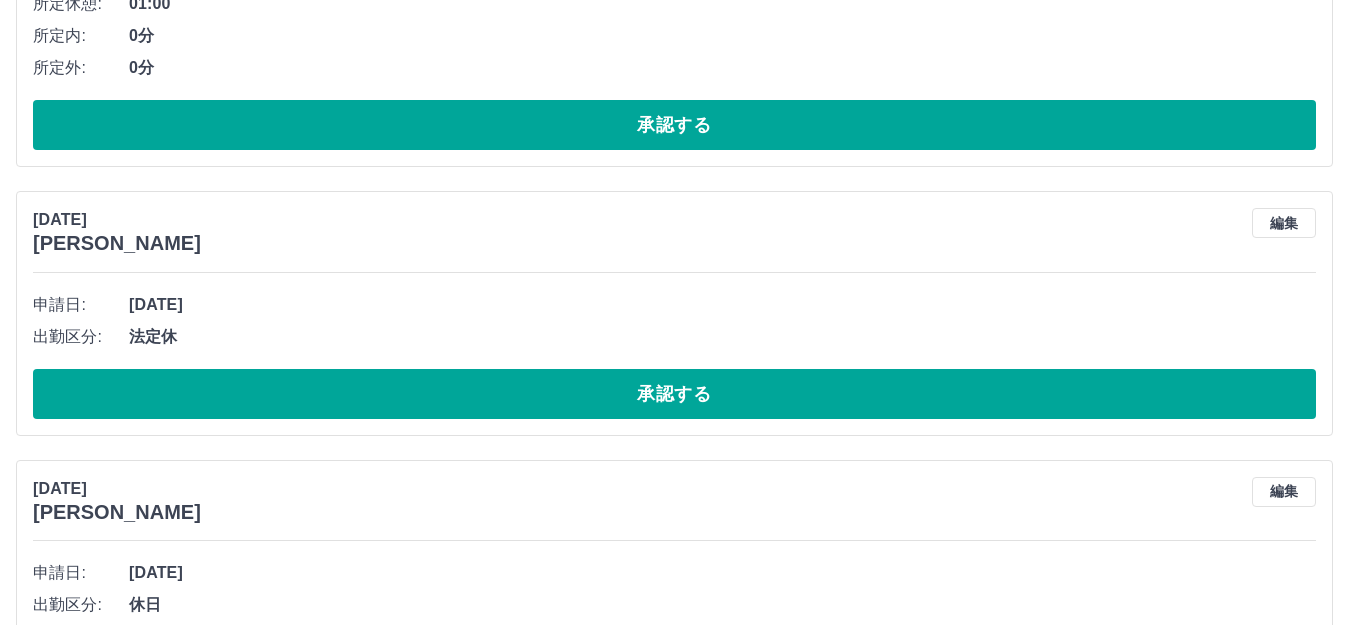 scroll, scrollTop: 1000, scrollLeft: 0, axis: vertical 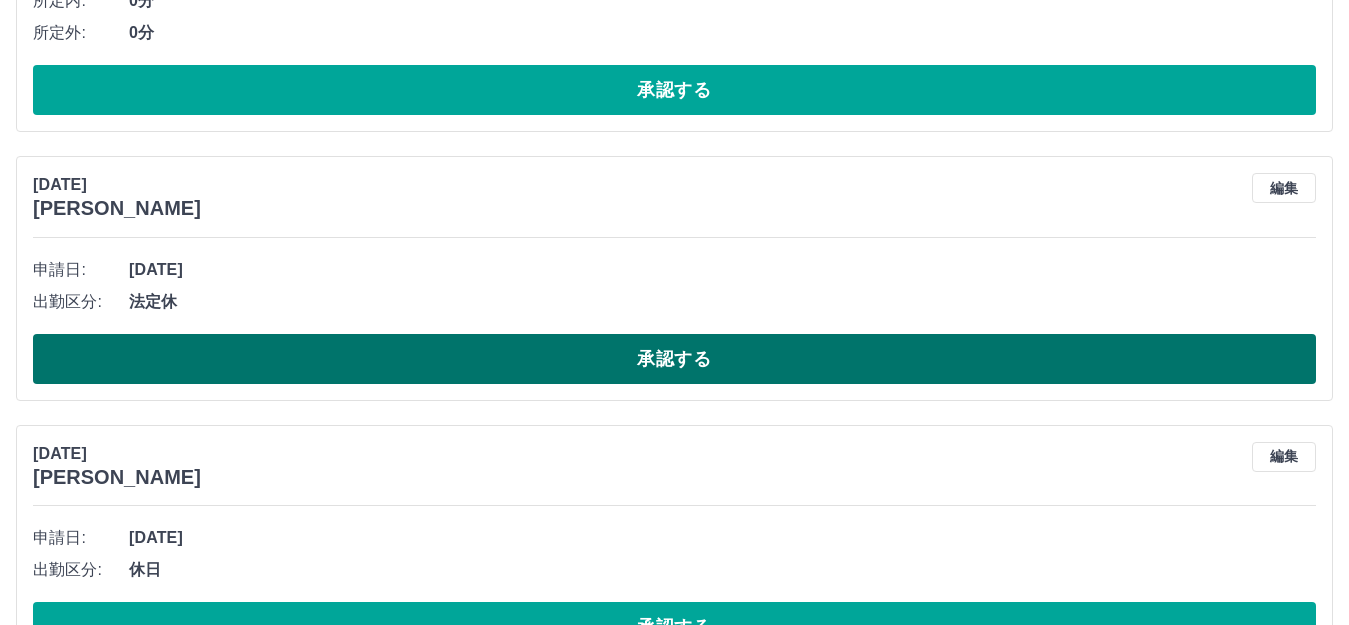 click on "承認する" at bounding box center [674, 359] 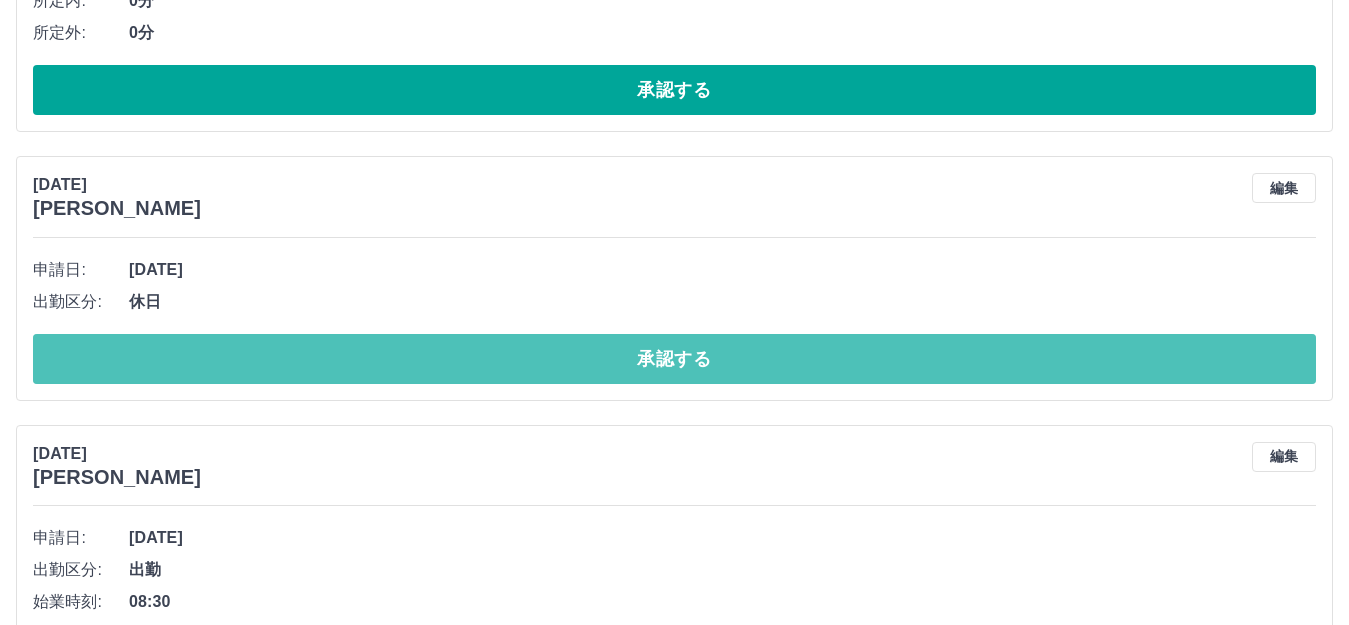 click on "承認する" at bounding box center (674, 359) 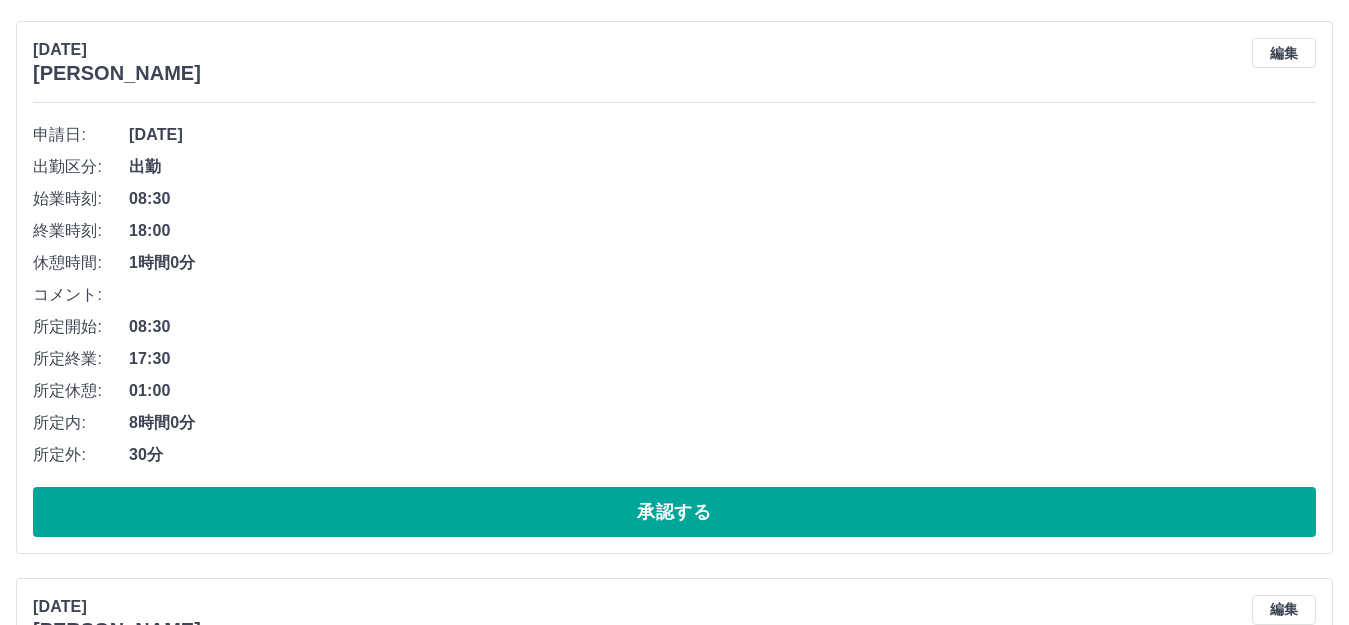 scroll, scrollTop: 1100, scrollLeft: 0, axis: vertical 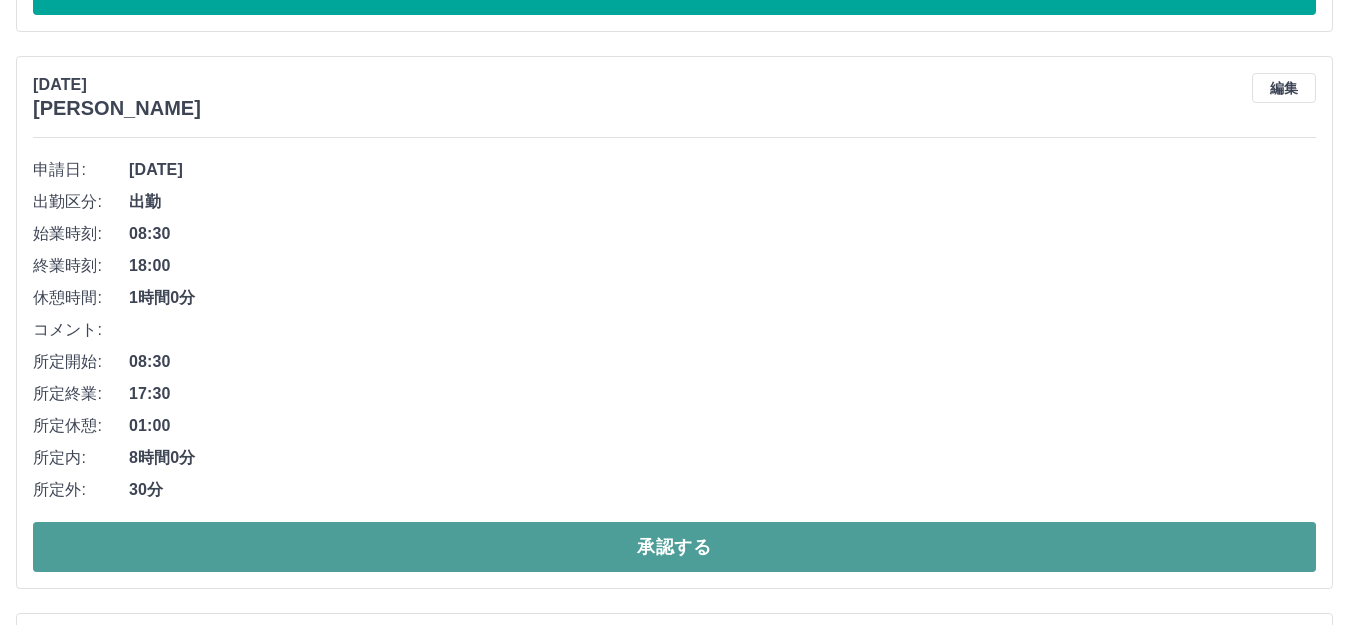 click on "承認する" at bounding box center (674, 547) 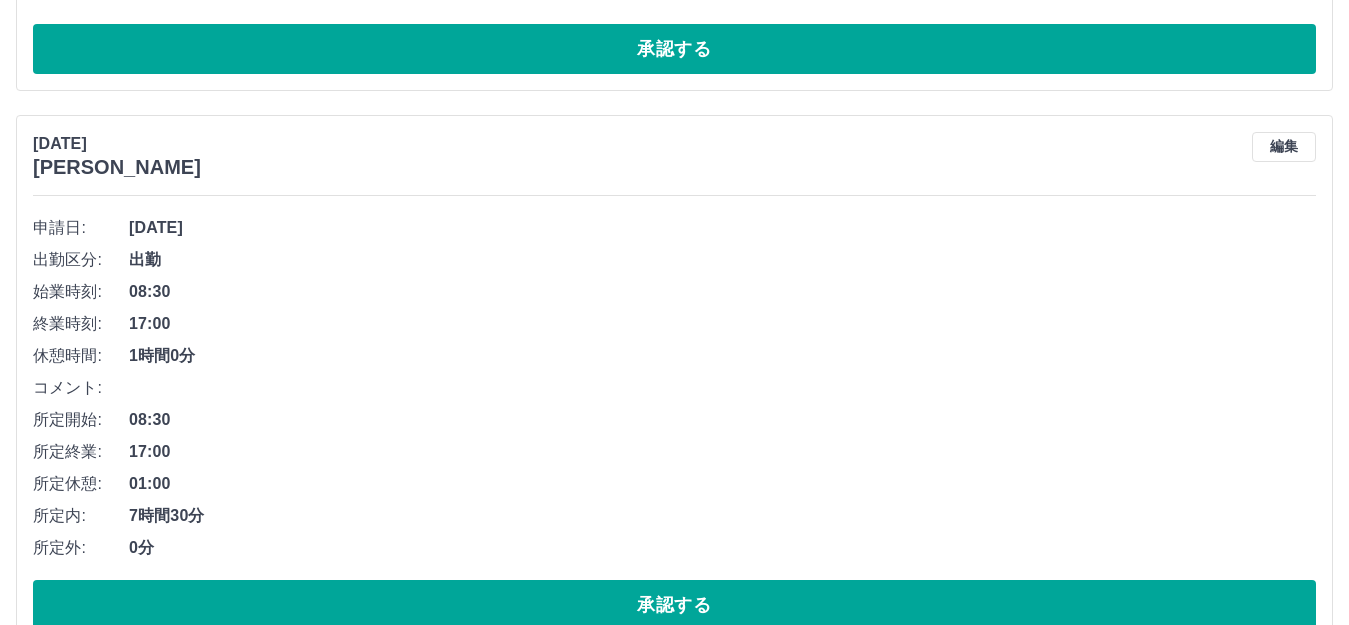 scroll, scrollTop: 1400, scrollLeft: 0, axis: vertical 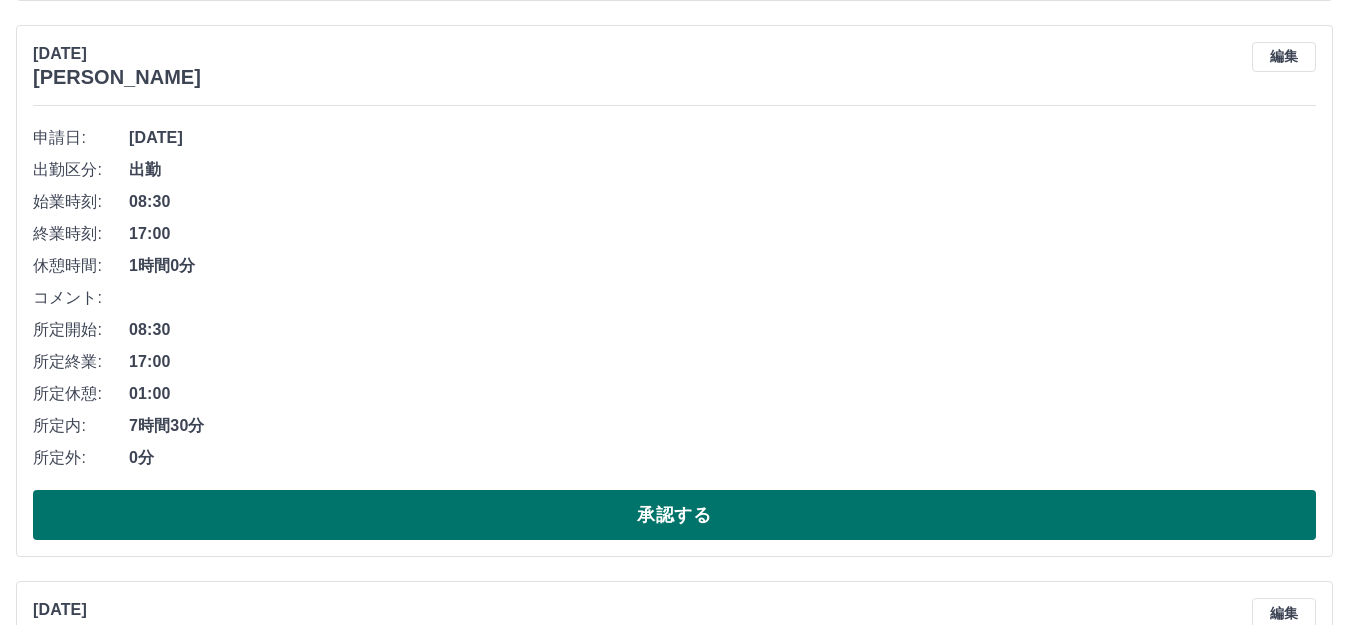 click on "承認する" at bounding box center (674, 515) 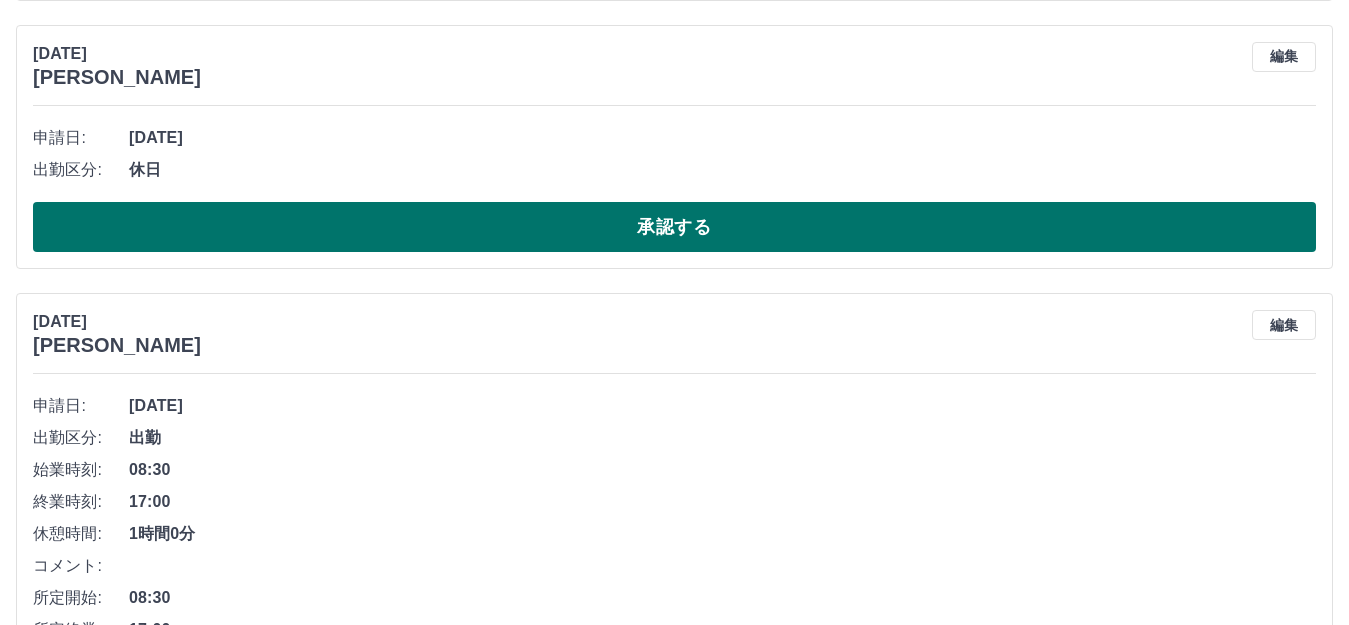 click on "承認する" at bounding box center (674, 227) 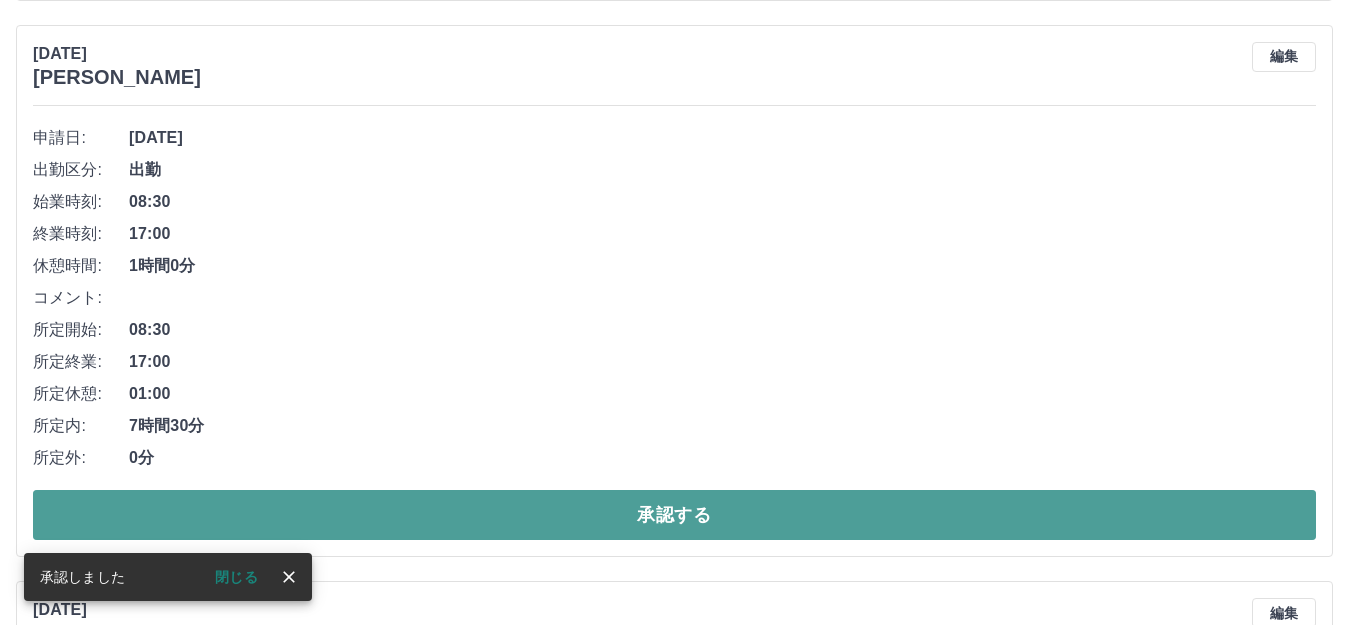 click on "承認する" at bounding box center (674, 515) 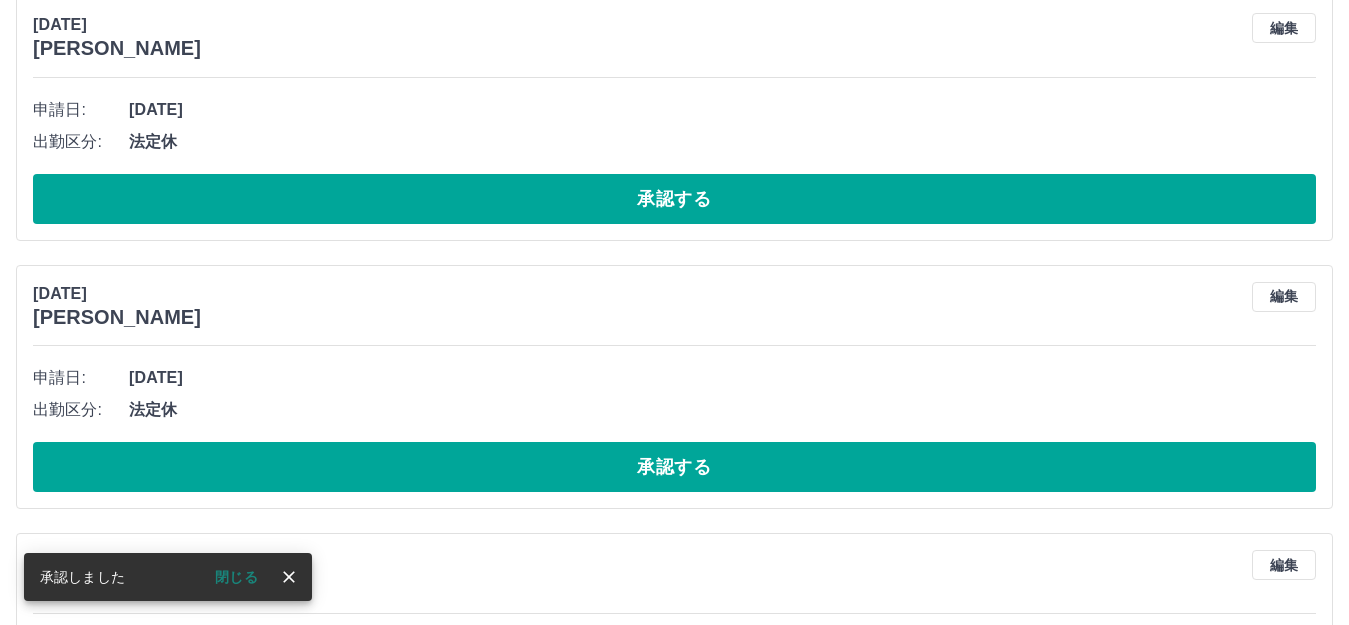 scroll, scrollTop: 1038, scrollLeft: 0, axis: vertical 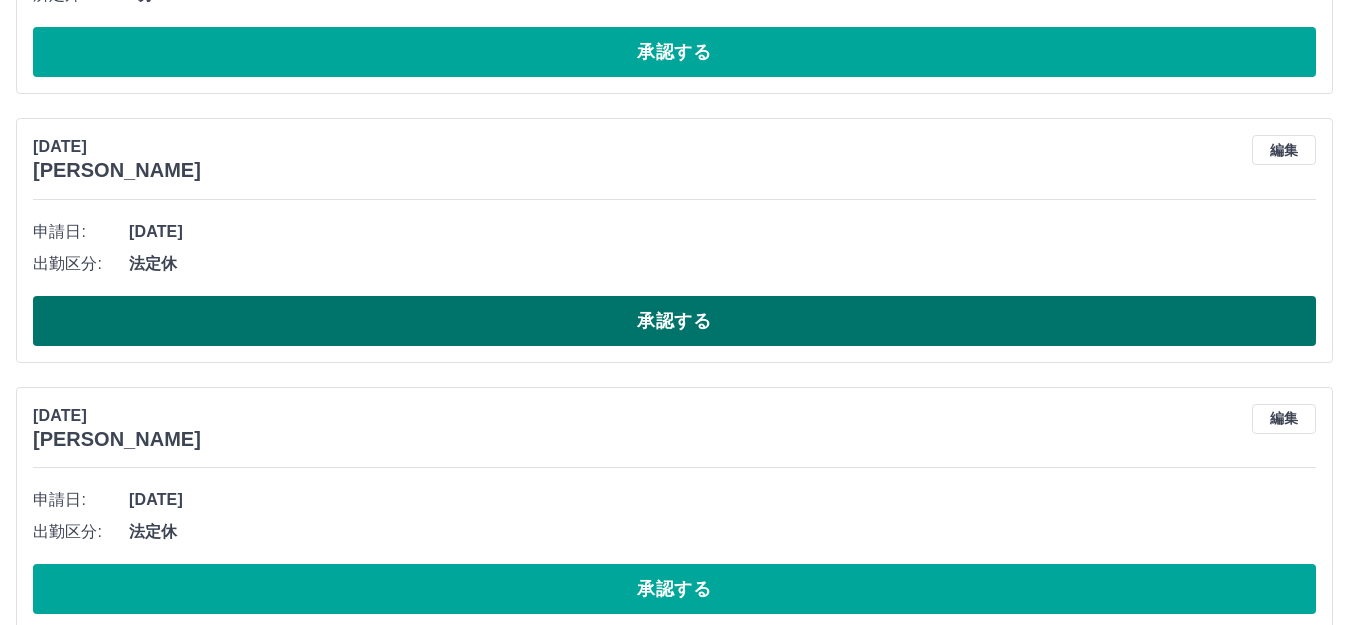 click on "承認する" at bounding box center [674, 321] 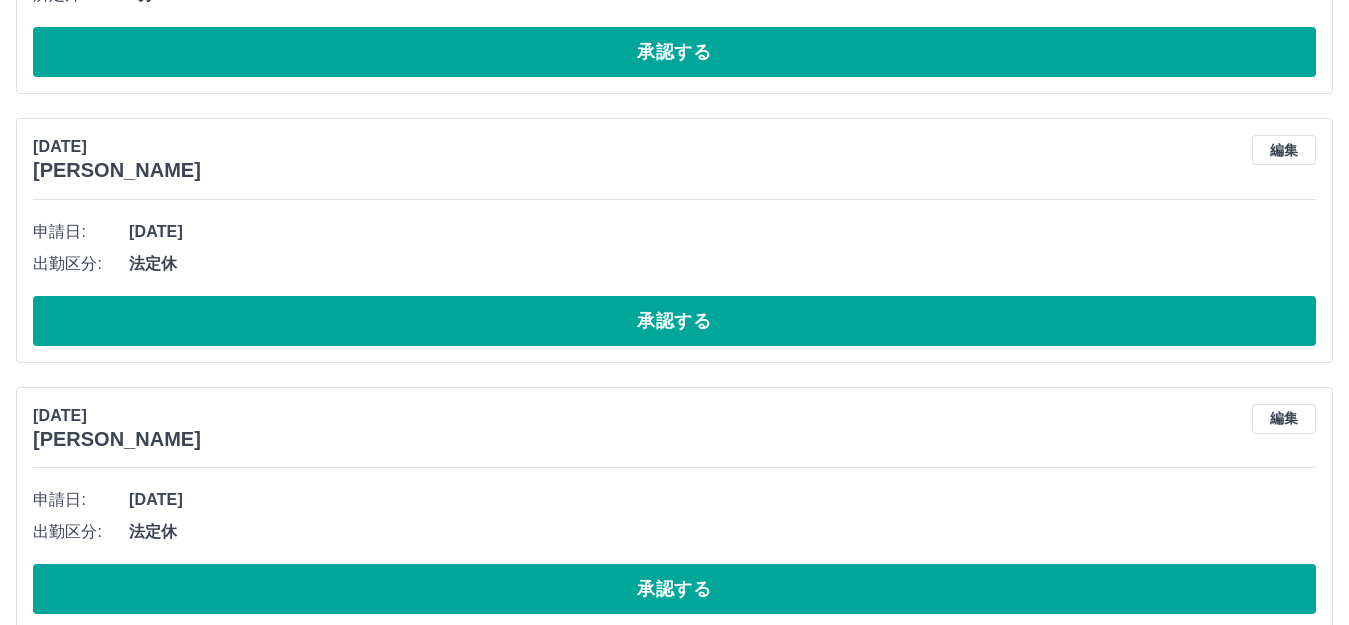click on "承認する" at bounding box center [674, 321] 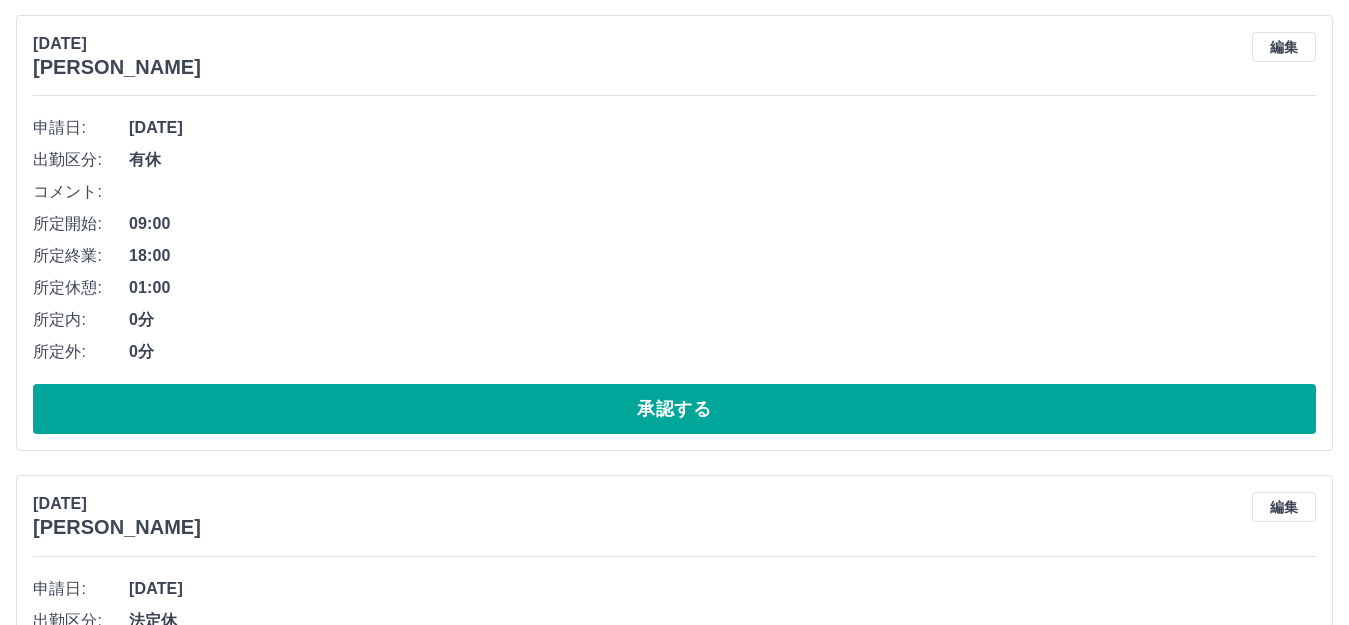 scroll, scrollTop: 802, scrollLeft: 0, axis: vertical 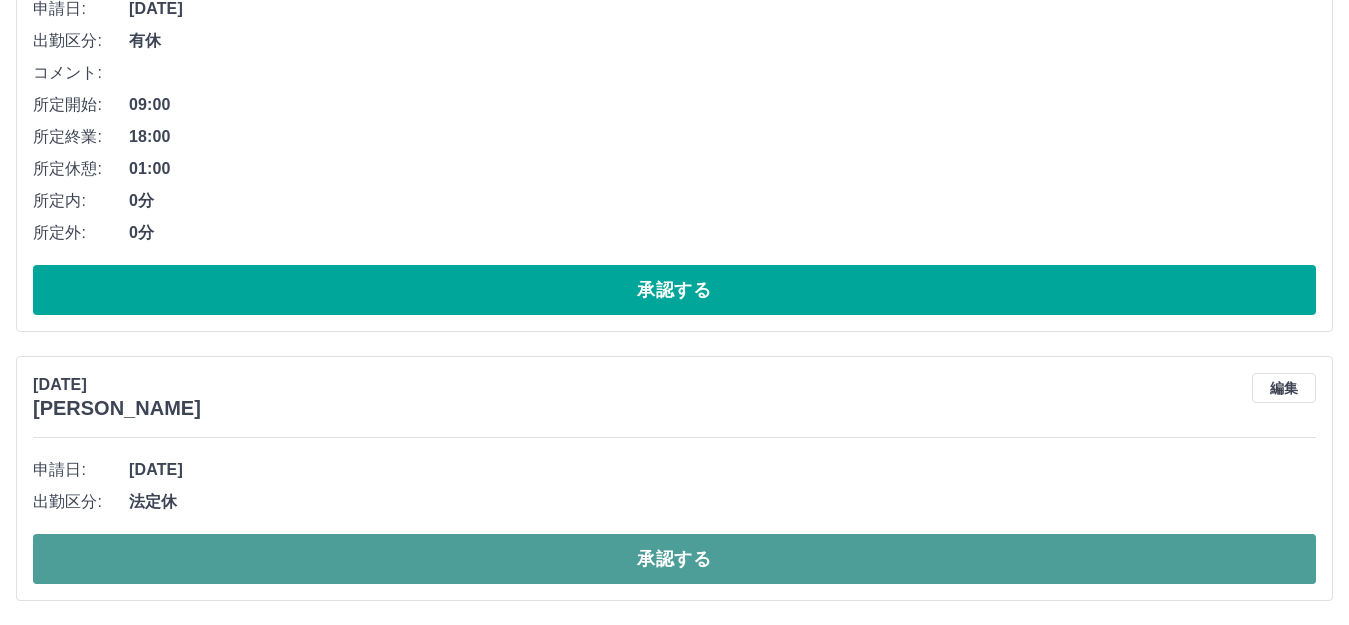 click on "承認する" at bounding box center (674, 559) 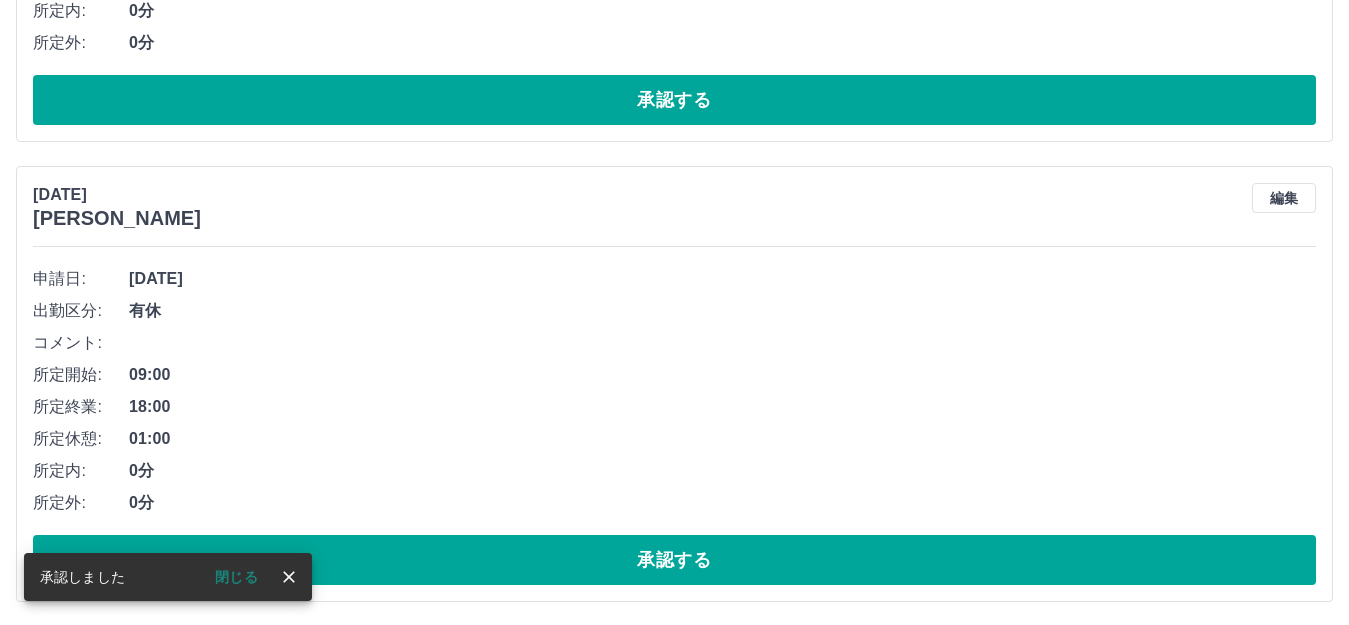 scroll, scrollTop: 533, scrollLeft: 0, axis: vertical 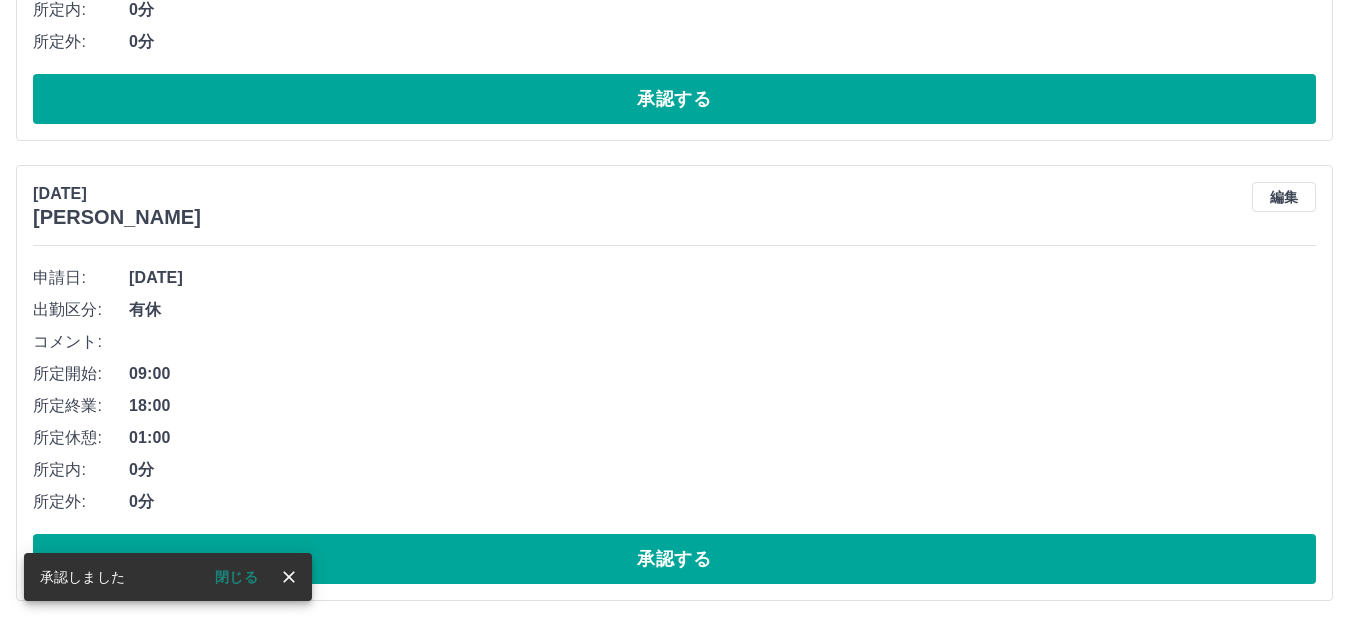 drag, startPoint x: 978, startPoint y: 472, endPoint x: 987, endPoint y: 456, distance: 18.35756 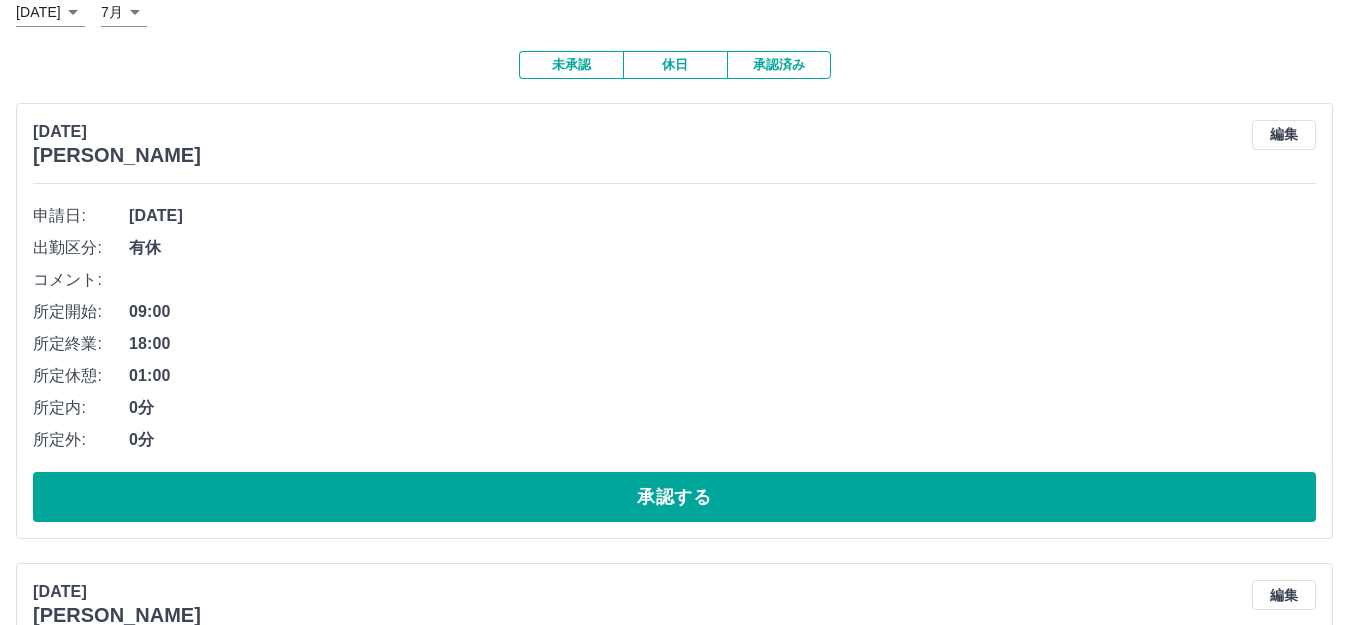 scroll, scrollTop: 0, scrollLeft: 0, axis: both 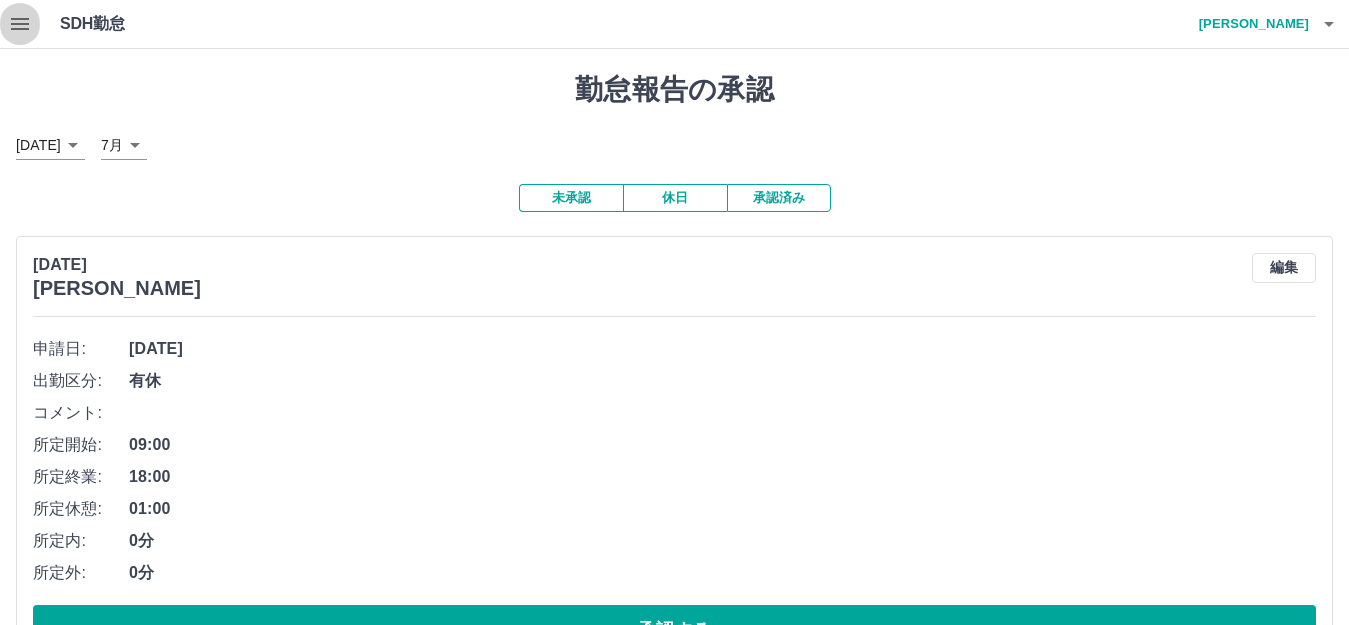 click 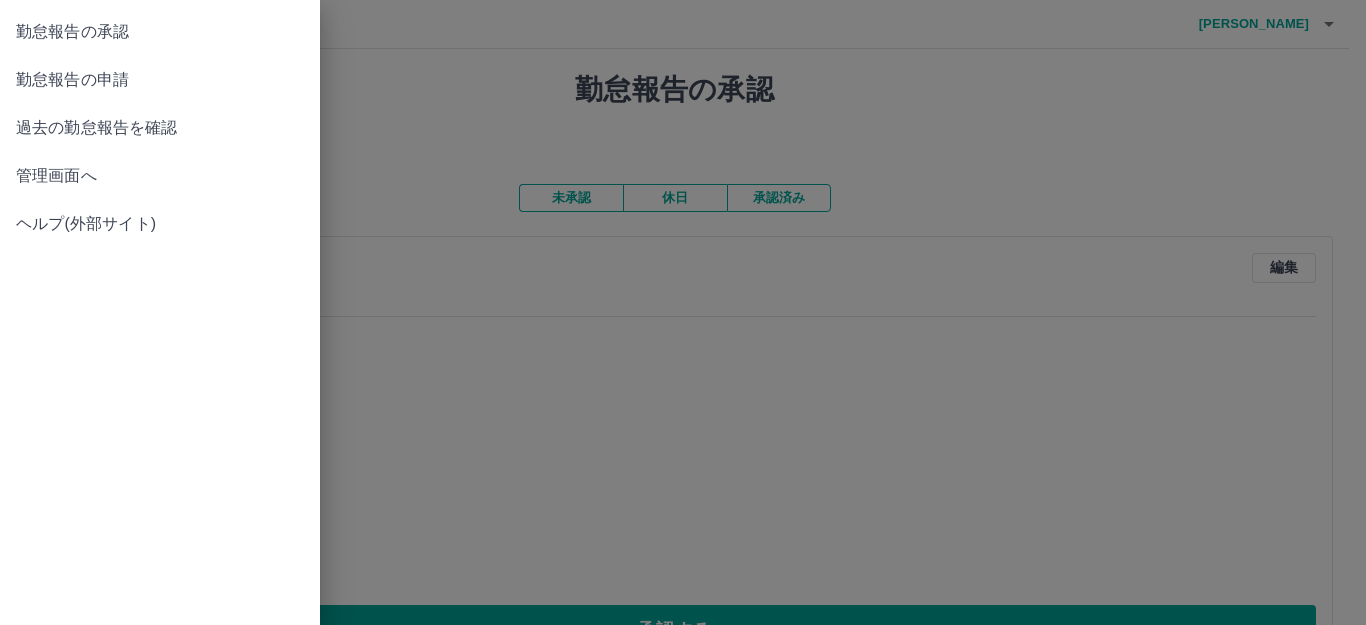 click on "管理画面へ" at bounding box center [160, 176] 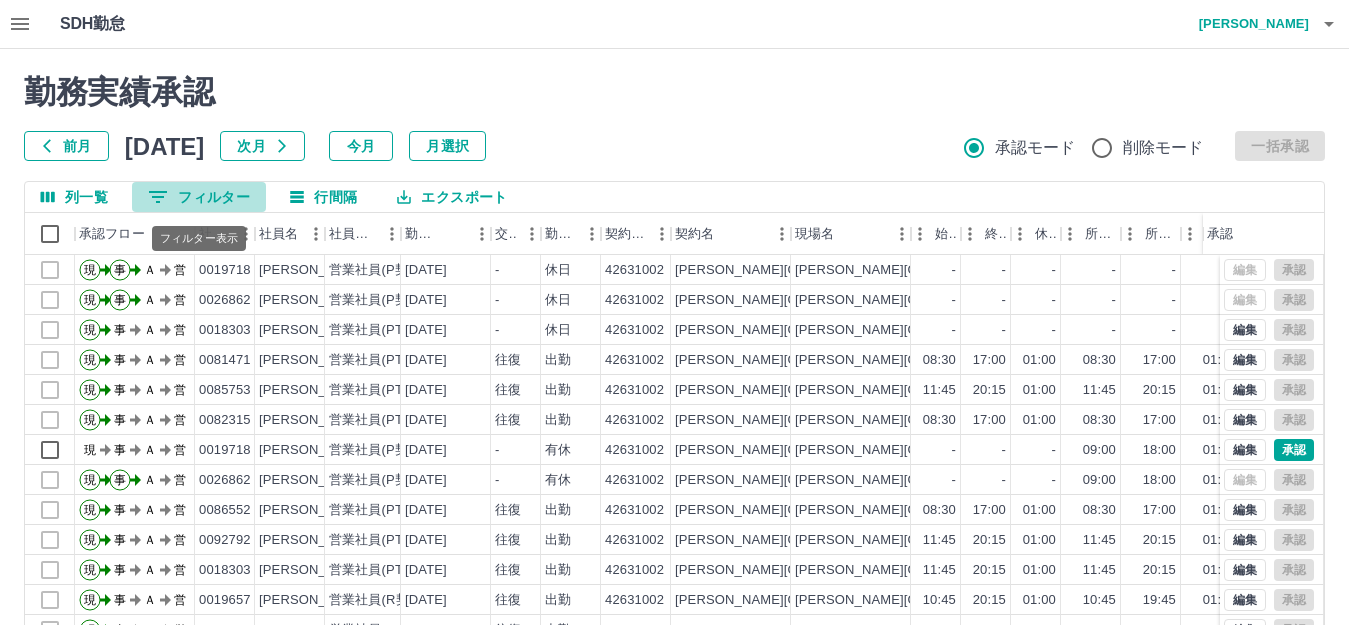 click 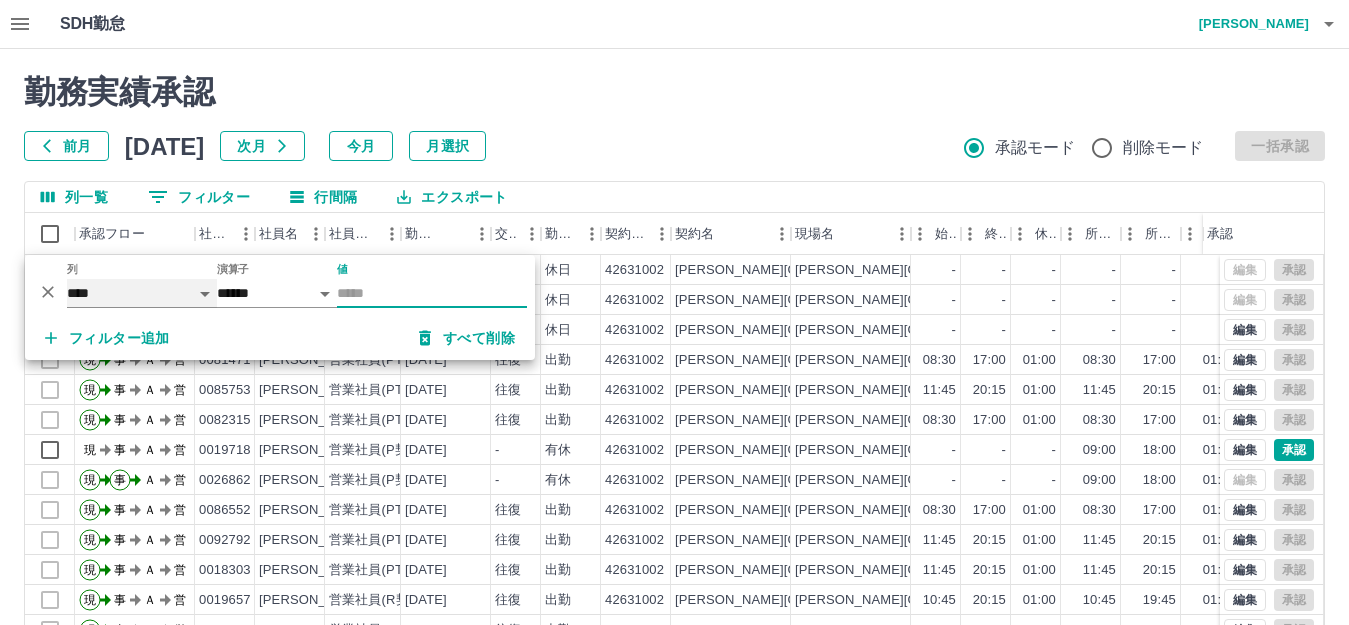 click on "**** *** **** *** *** **** ***** *** *** ** ** ** **** **** **** ** ** *** **** *****" at bounding box center [142, 293] 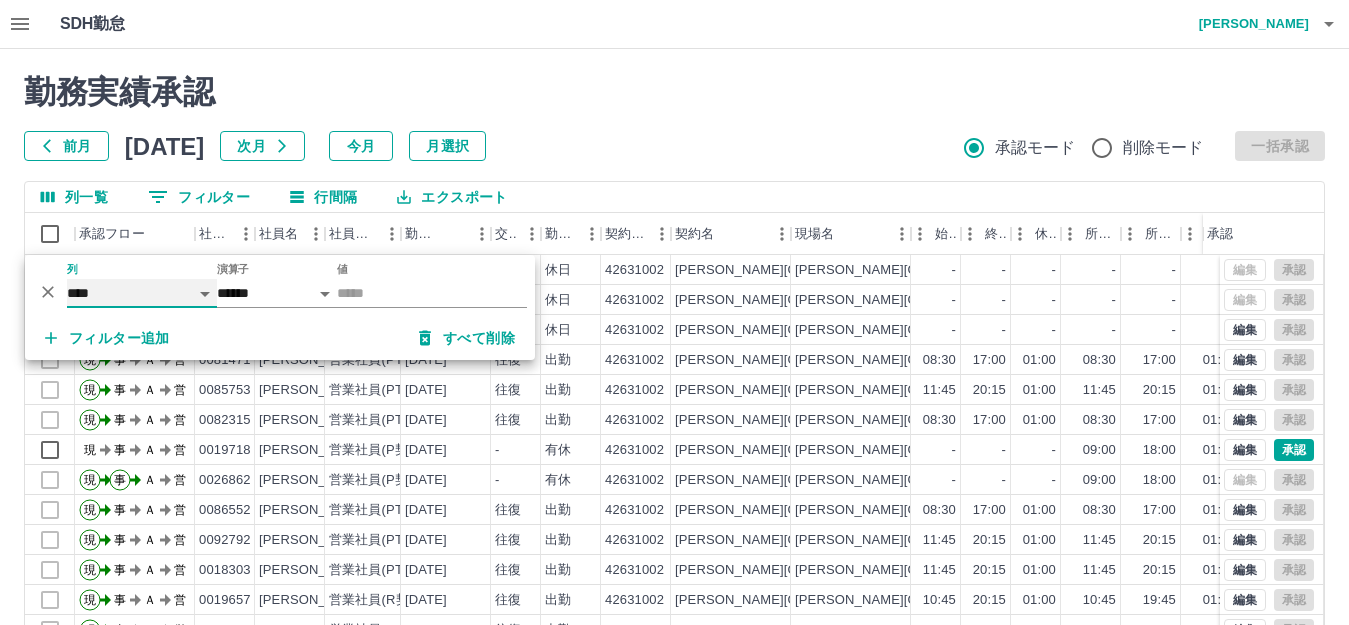 click on "**** *** **** *** *** **** ***** *** *** ** ** ** **** **** **** ** ** *** **** *****" at bounding box center [142, 293] 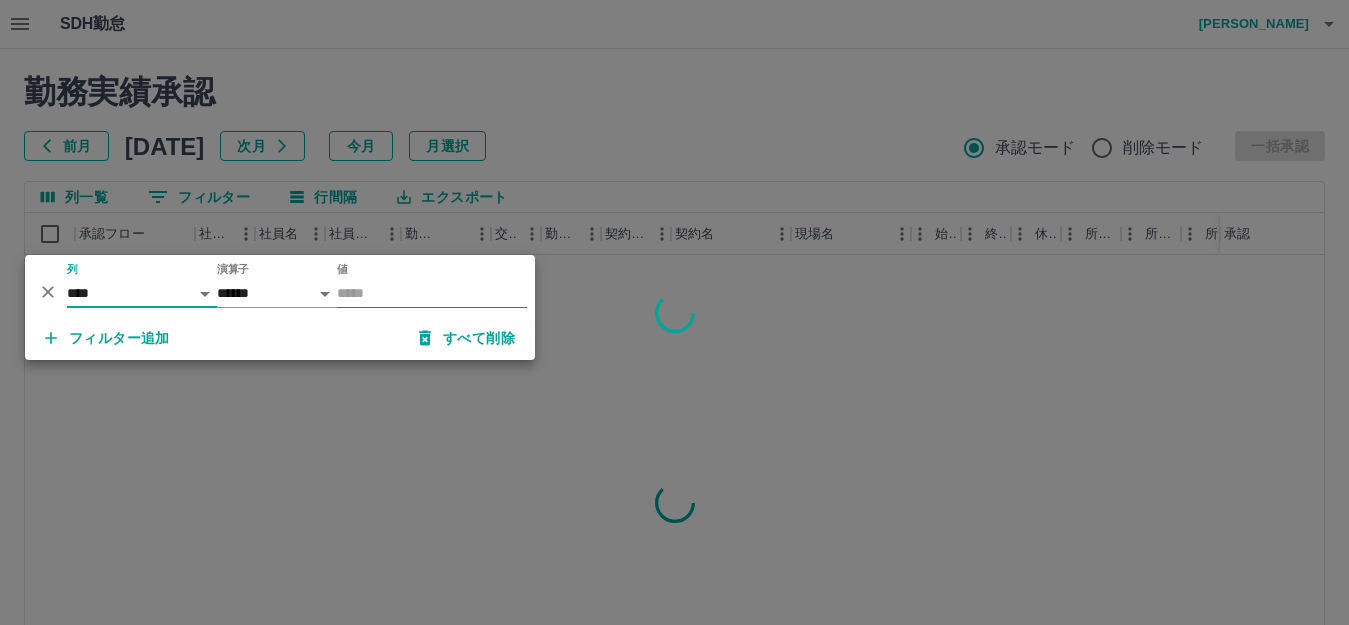 click on "値" at bounding box center [432, 293] 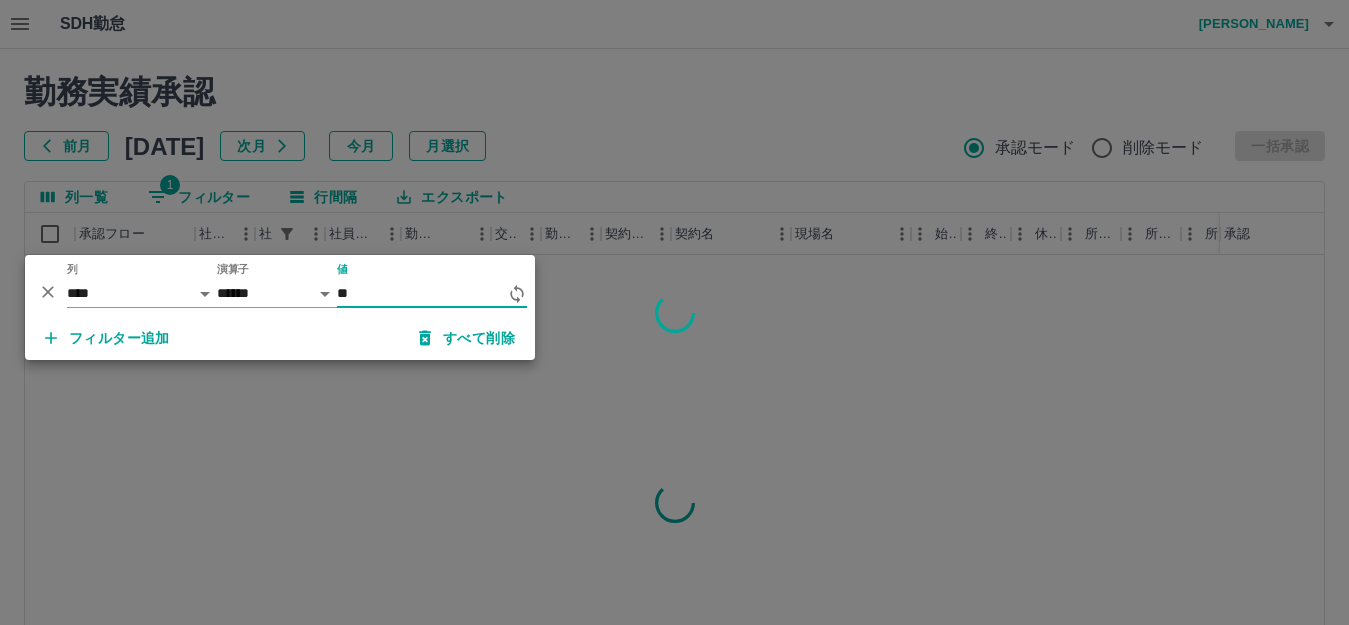 type on "*" 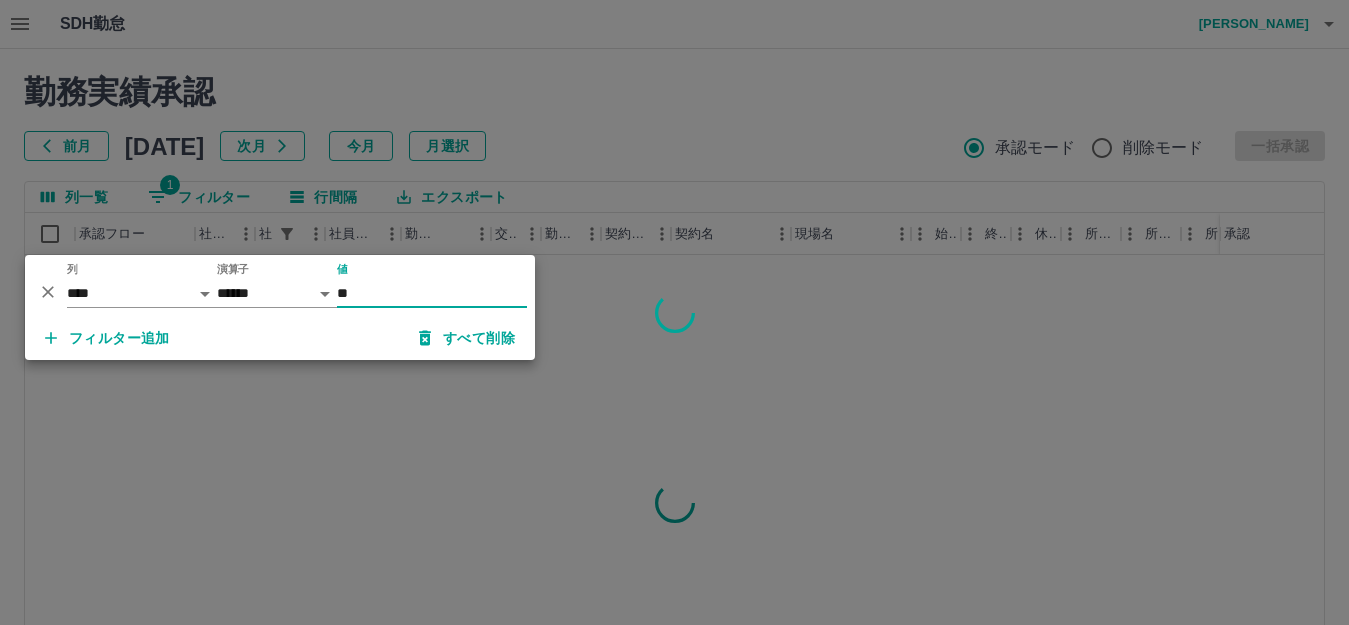 type on "*" 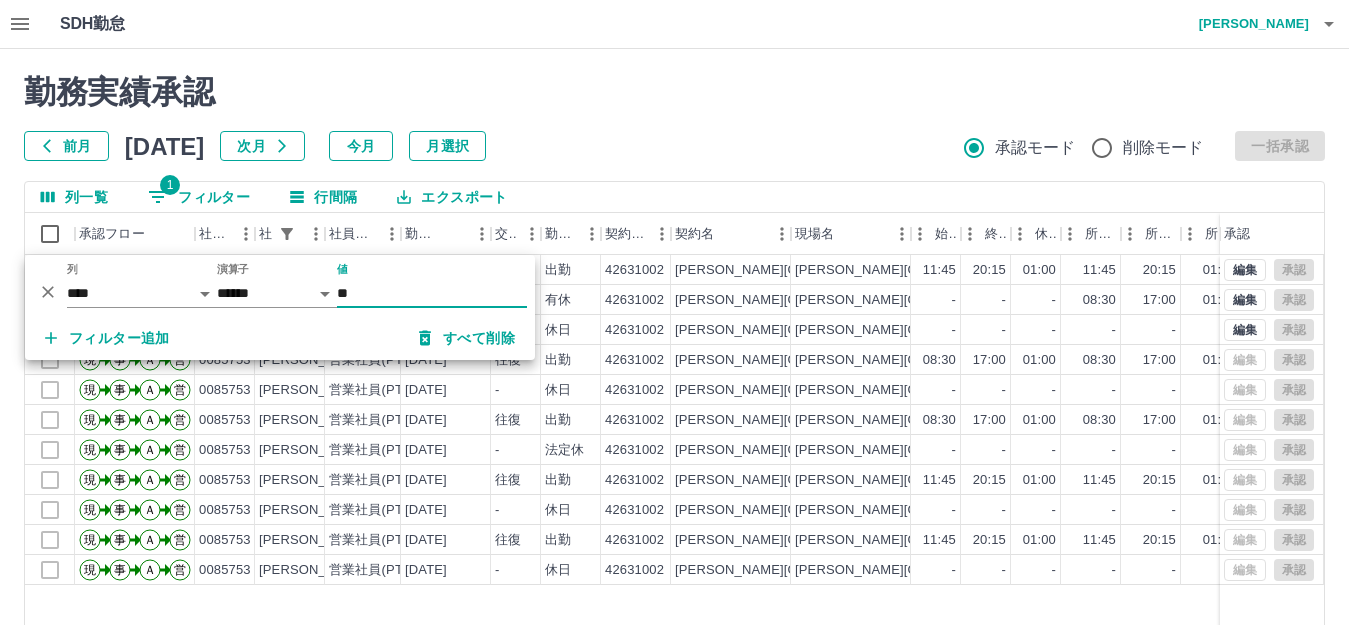 click on "勤務実績承認" at bounding box center (674, 92) 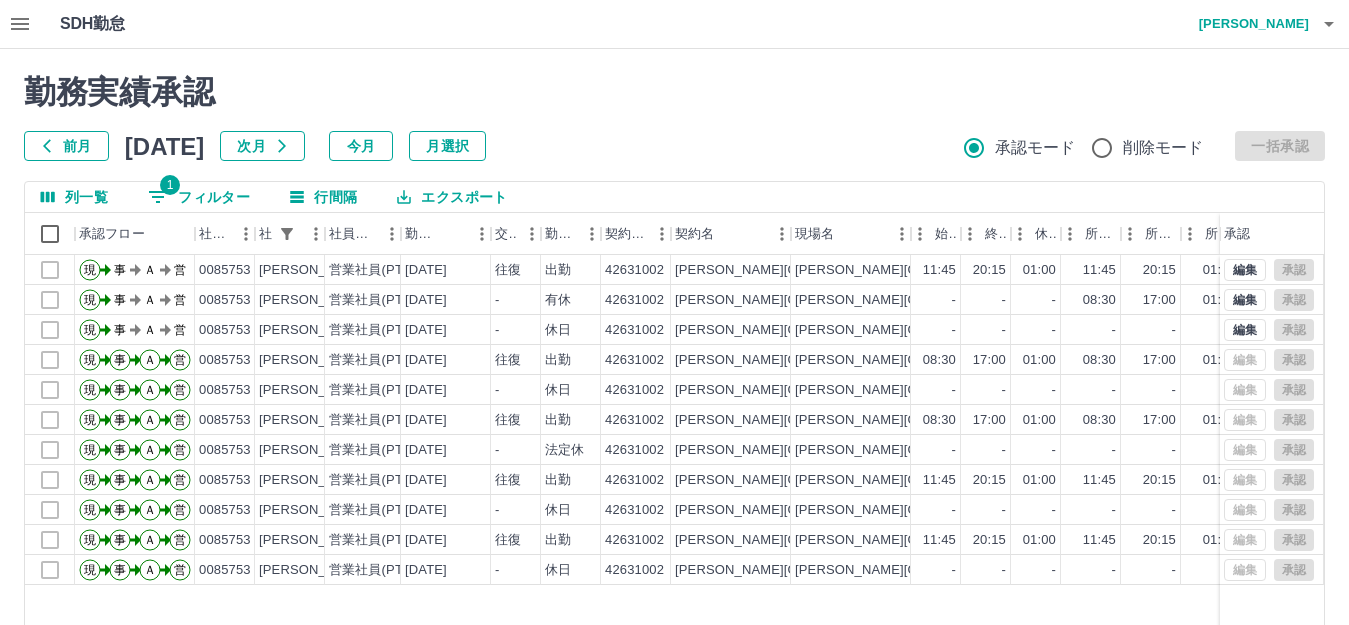 click 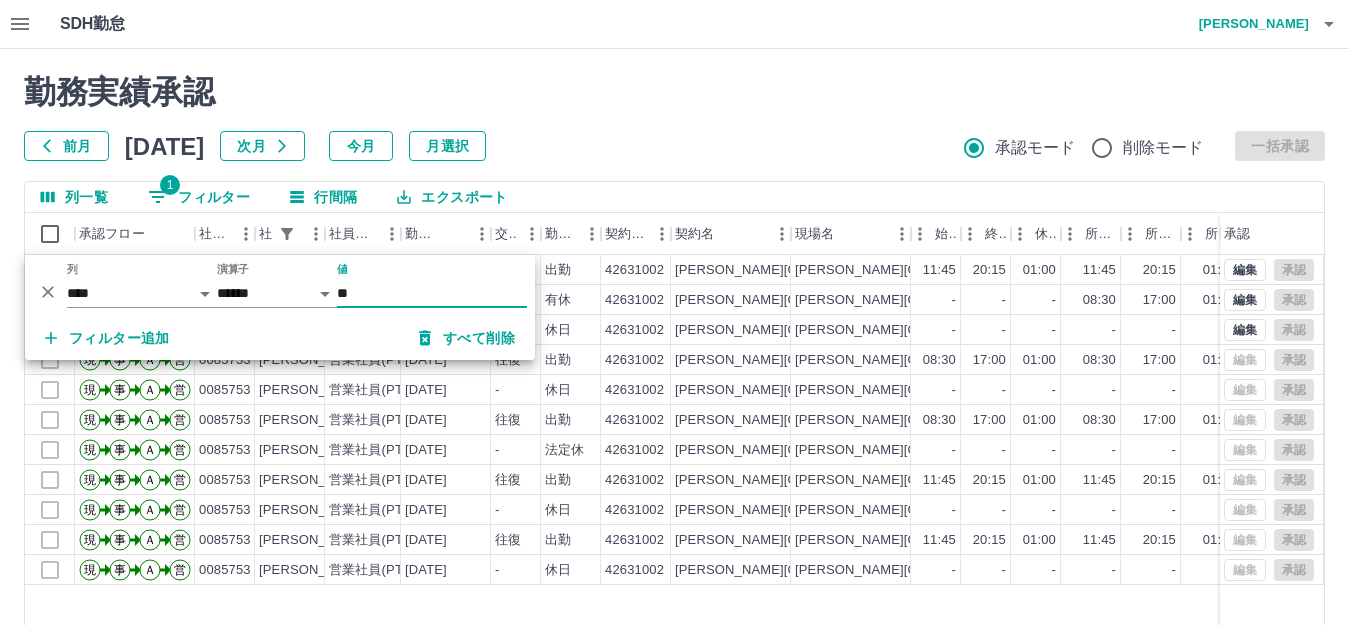 click on "*** ** 列 **** *** **** *** *** **** ***** *** *** ** ** ** **** **** **** ** ** *** **** ***** 演算子 ****** ******* 値 **" at bounding box center (280, 285) 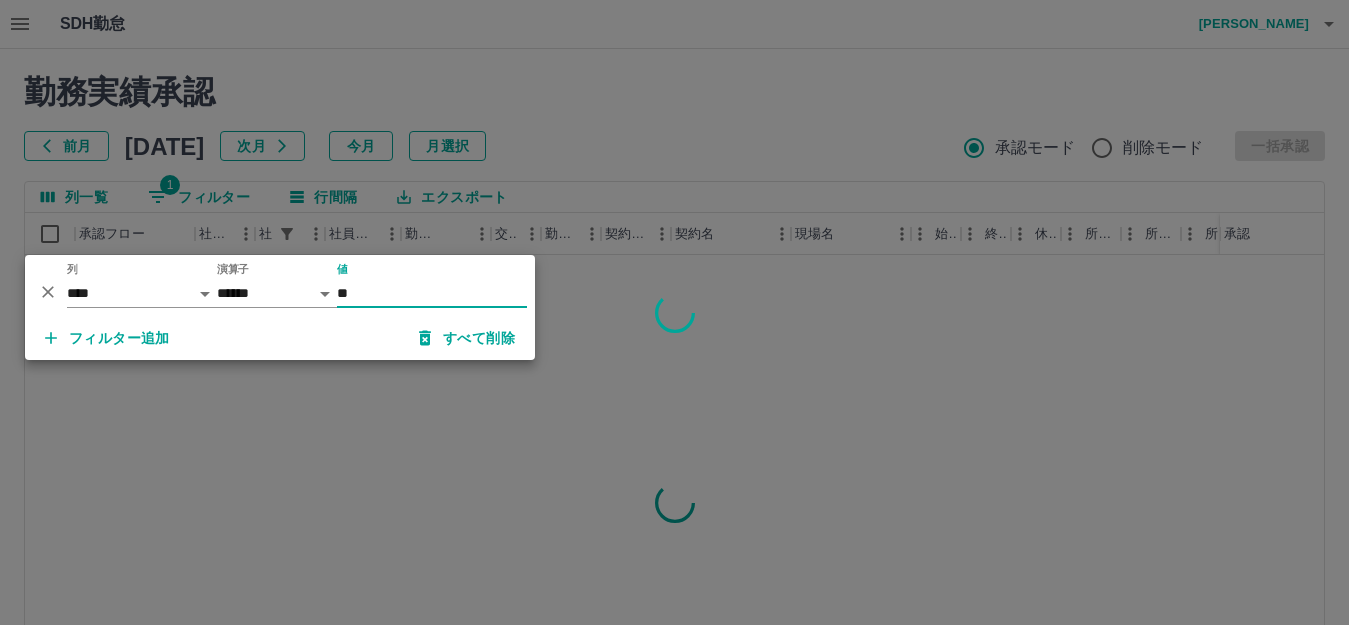 type on "**" 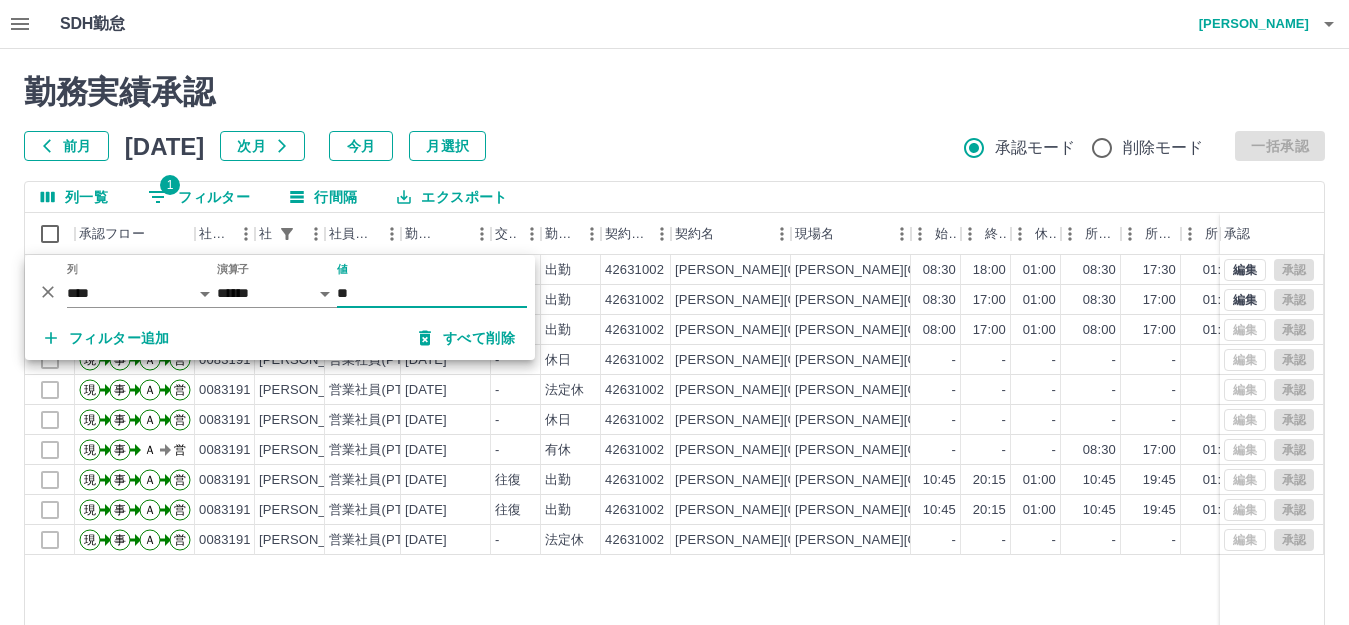 click on "勤務実績承認" at bounding box center [674, 92] 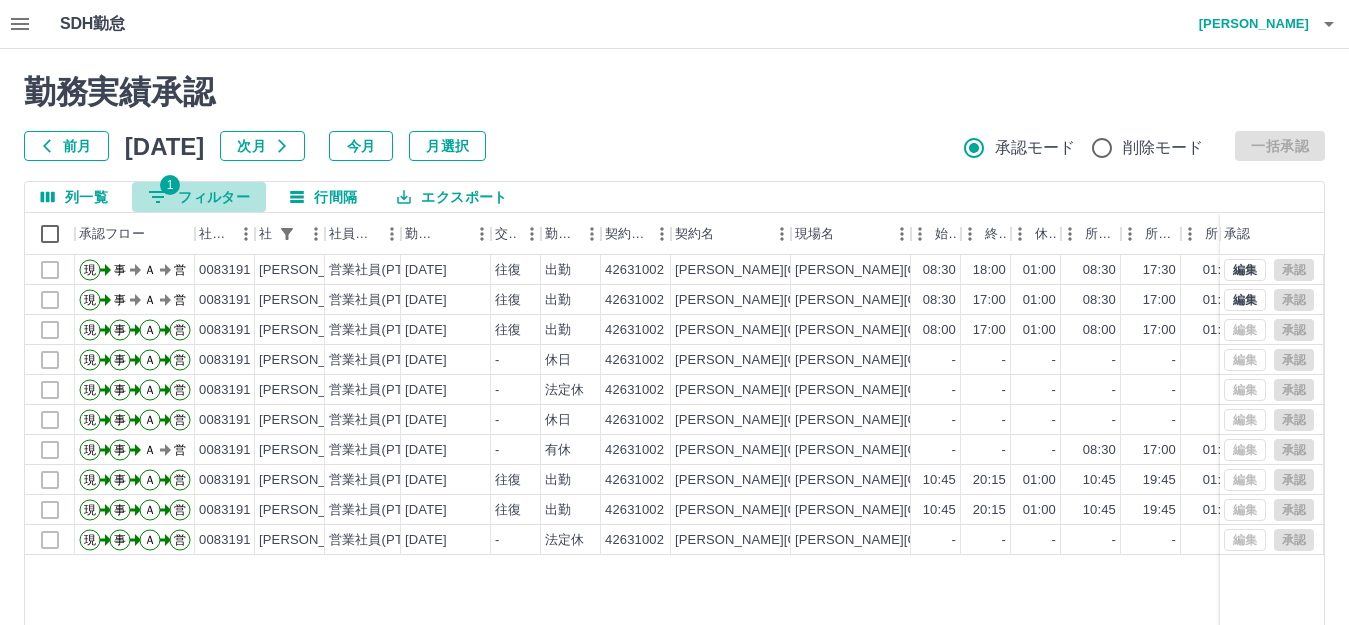 click on "1" at bounding box center (170, 185) 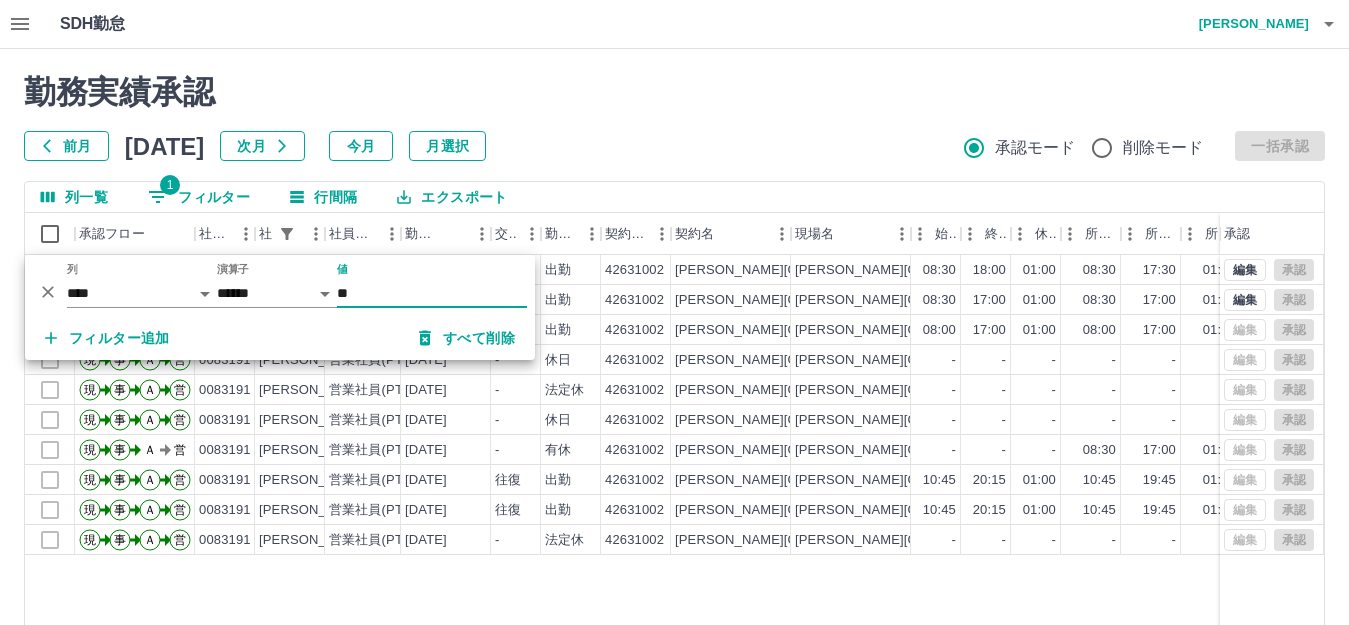 click on "**" at bounding box center [432, 293] 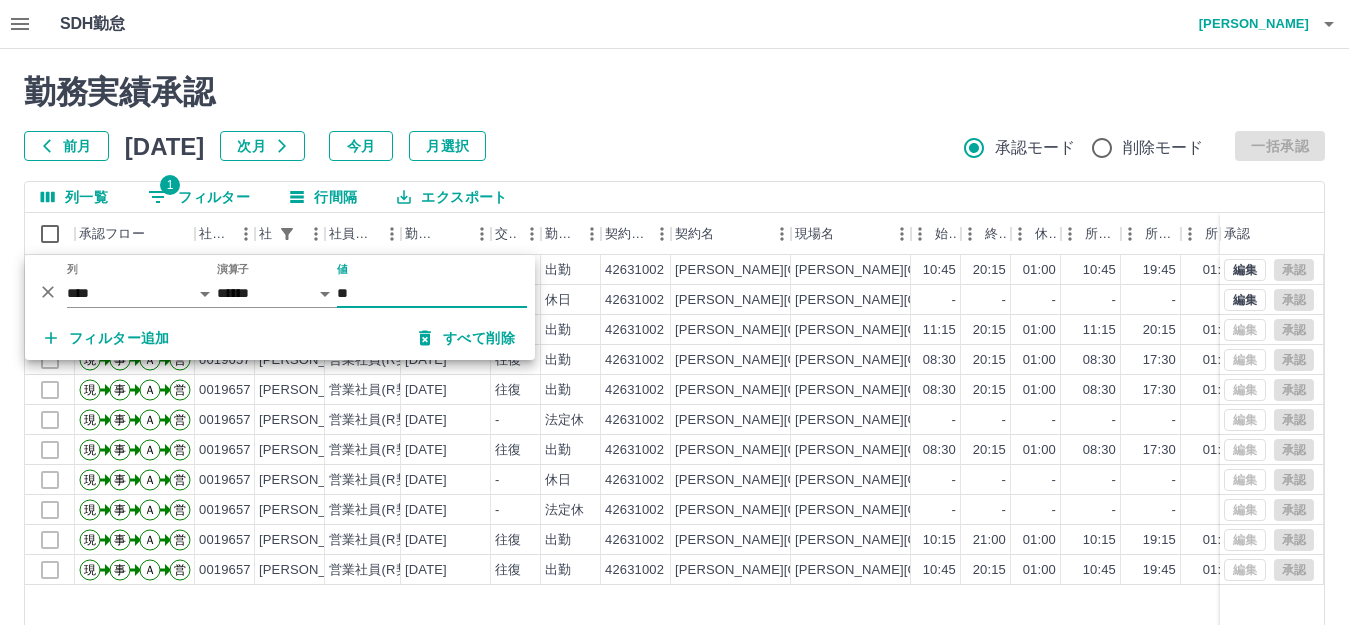 type on "**" 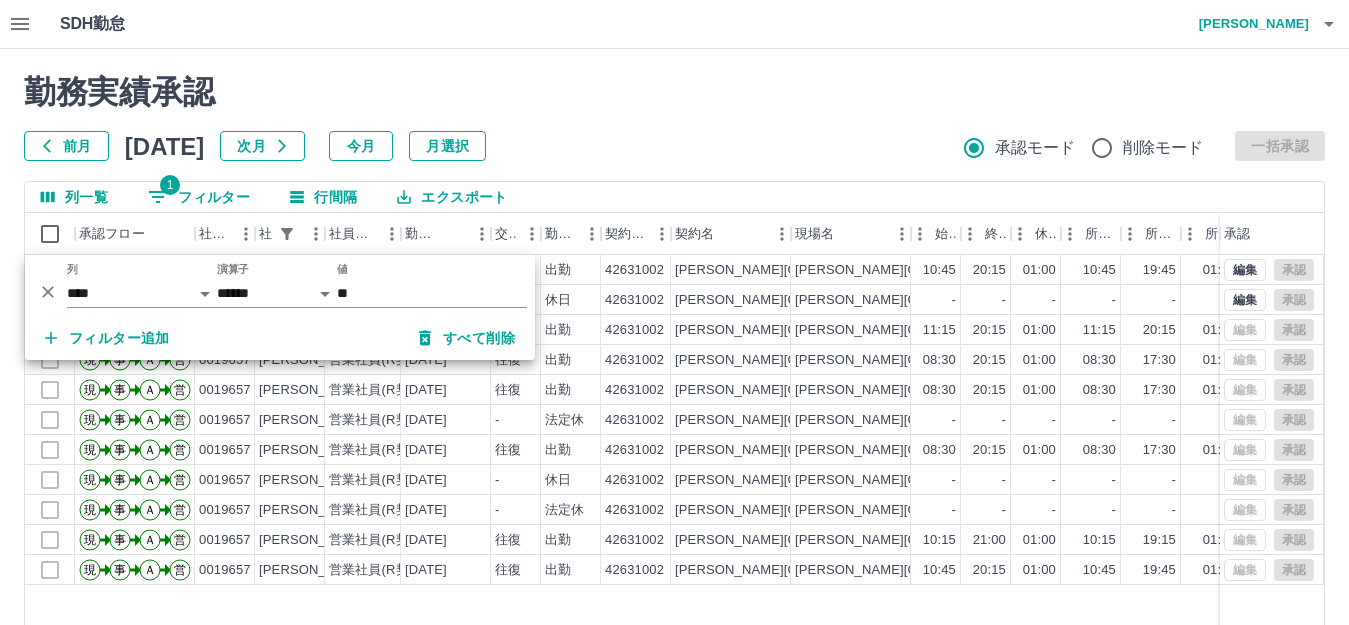 click on "SDH勤怠 橋村　英利佳" at bounding box center (674, 24) 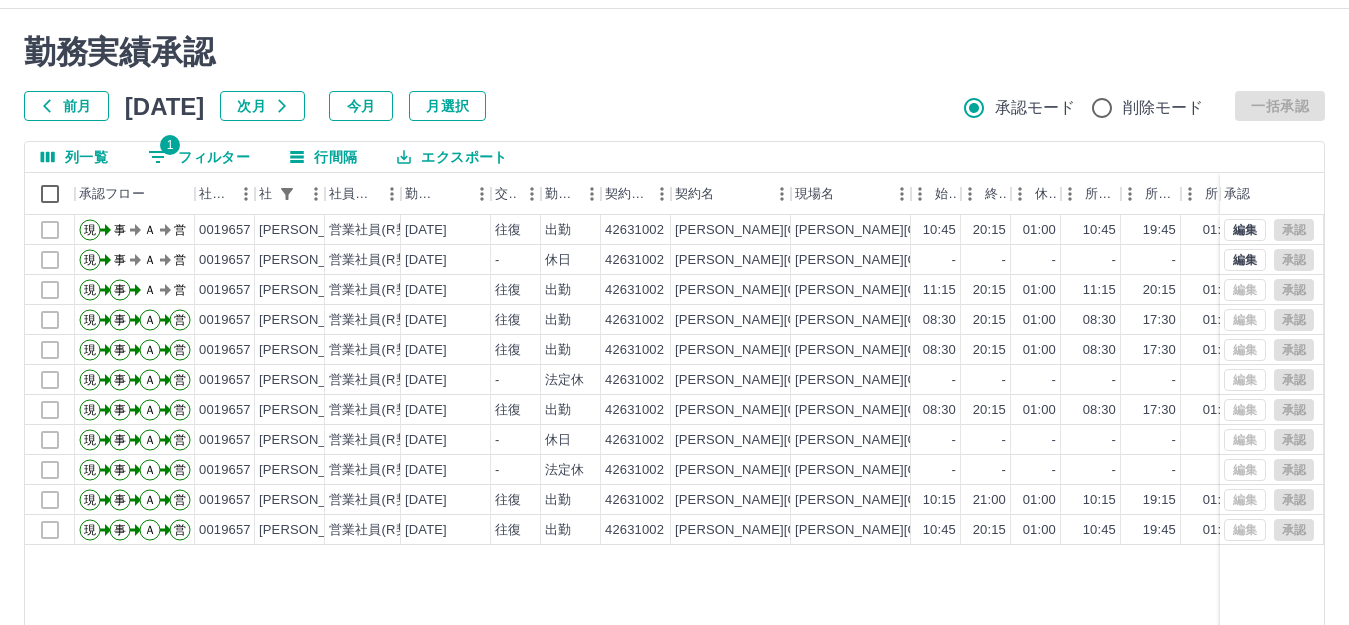 scroll, scrollTop: 140, scrollLeft: 0, axis: vertical 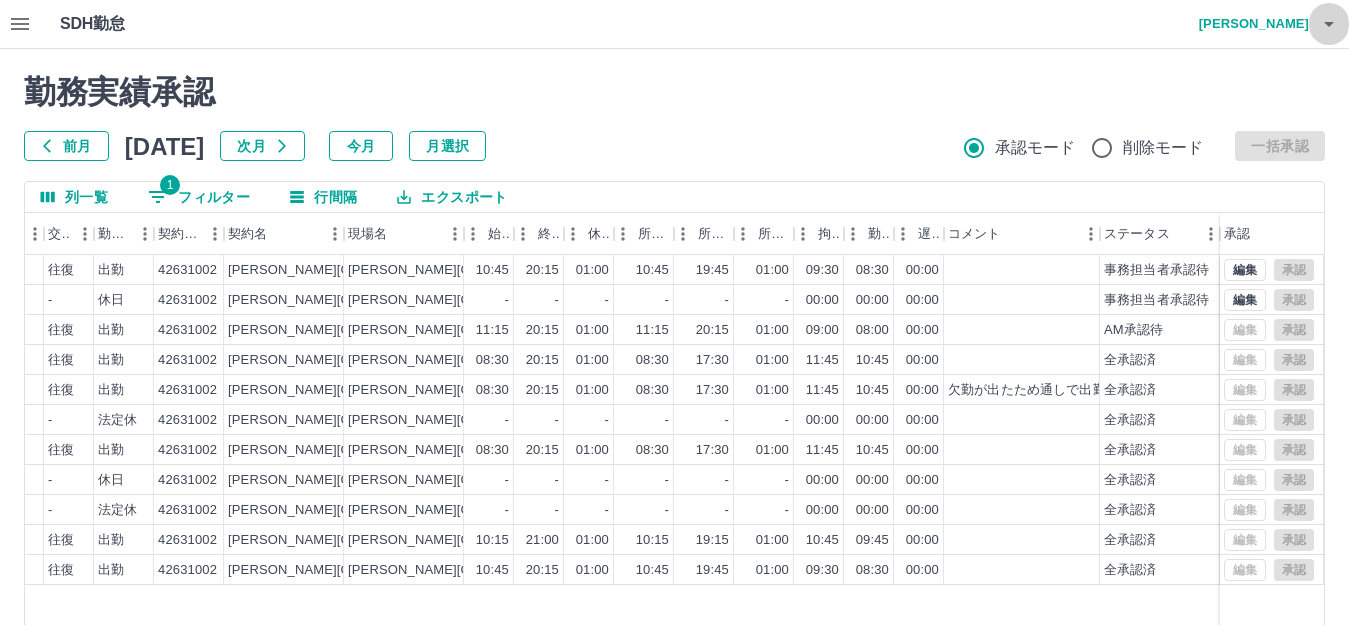 click 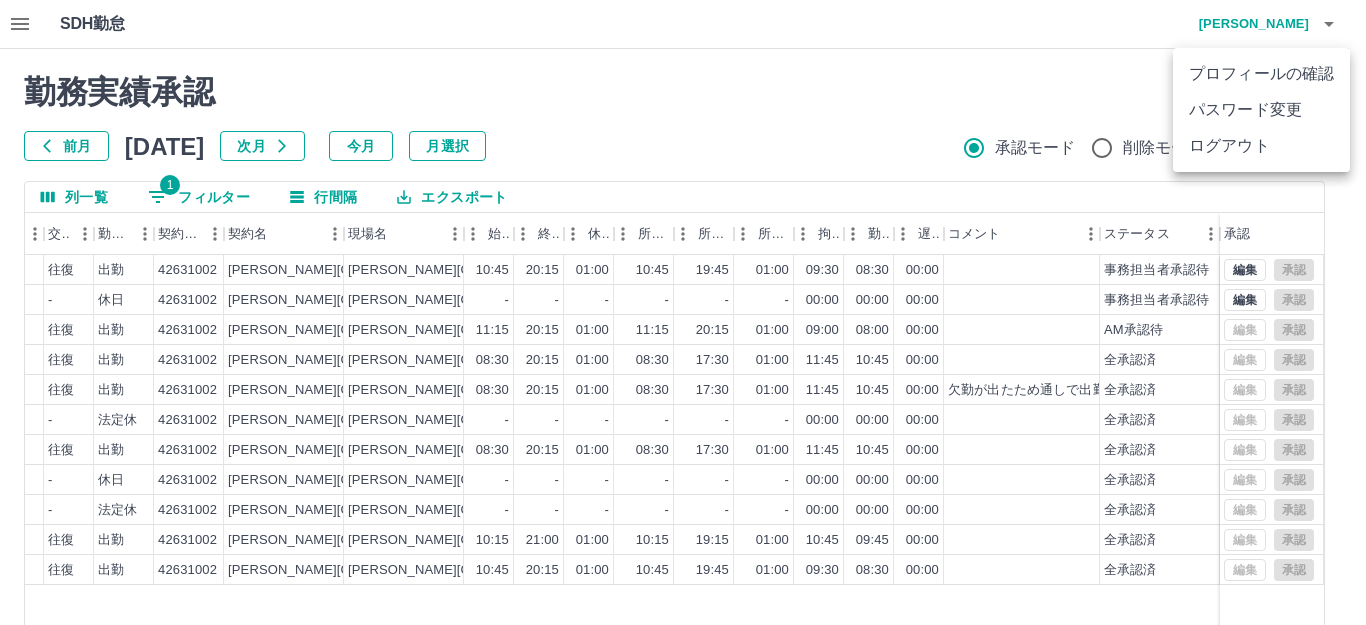 click on "ログアウト" at bounding box center (1261, 146) 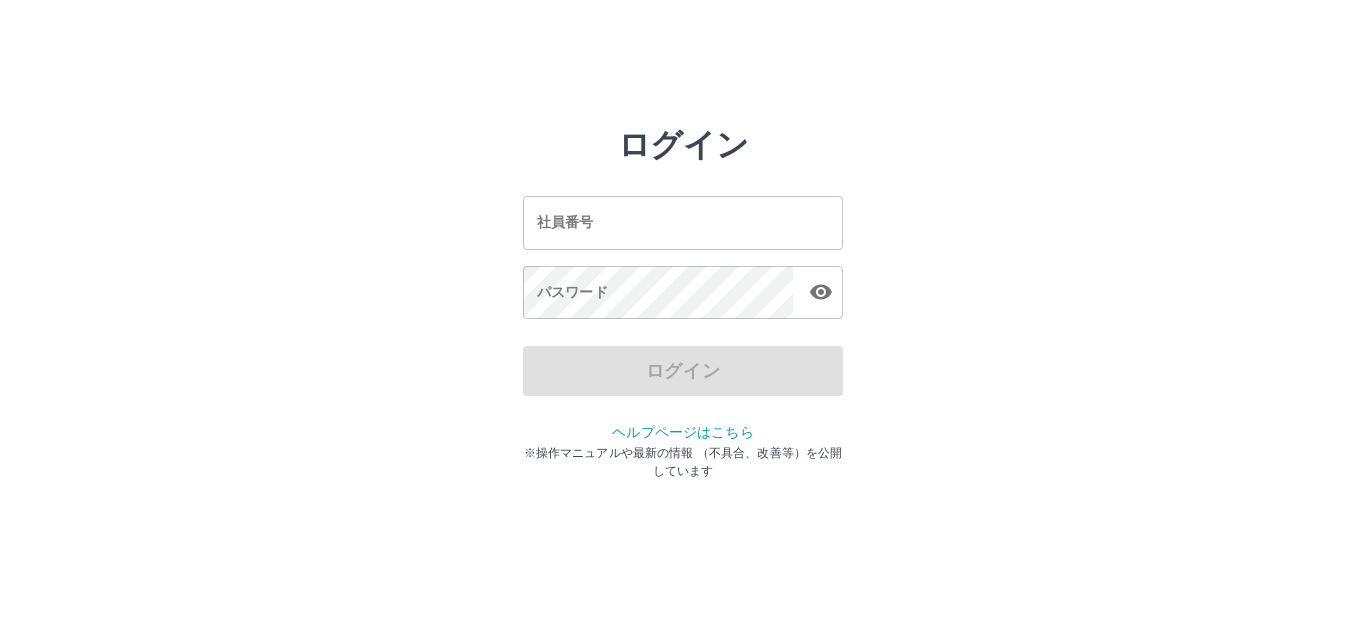 scroll, scrollTop: 0, scrollLeft: 0, axis: both 